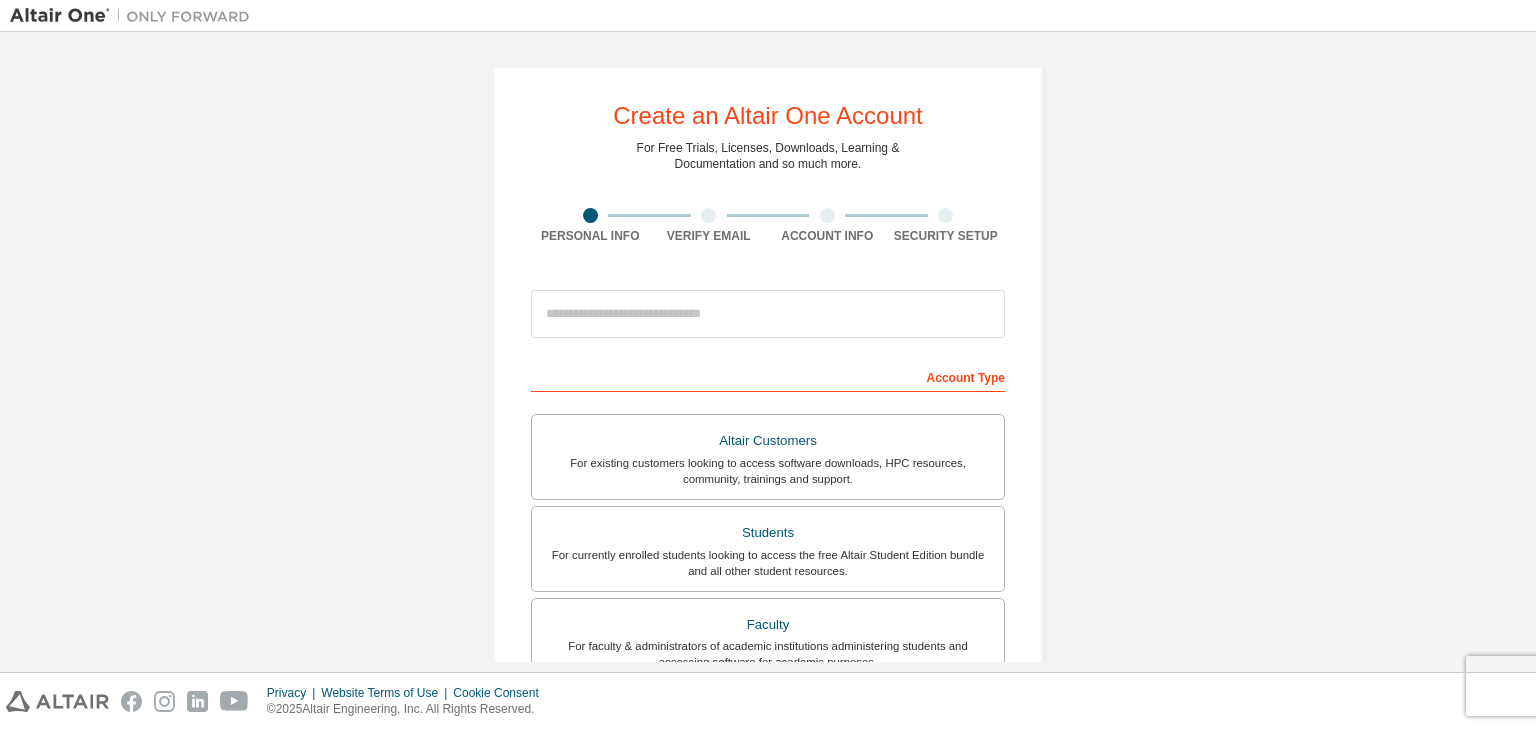 scroll, scrollTop: 0, scrollLeft: 0, axis: both 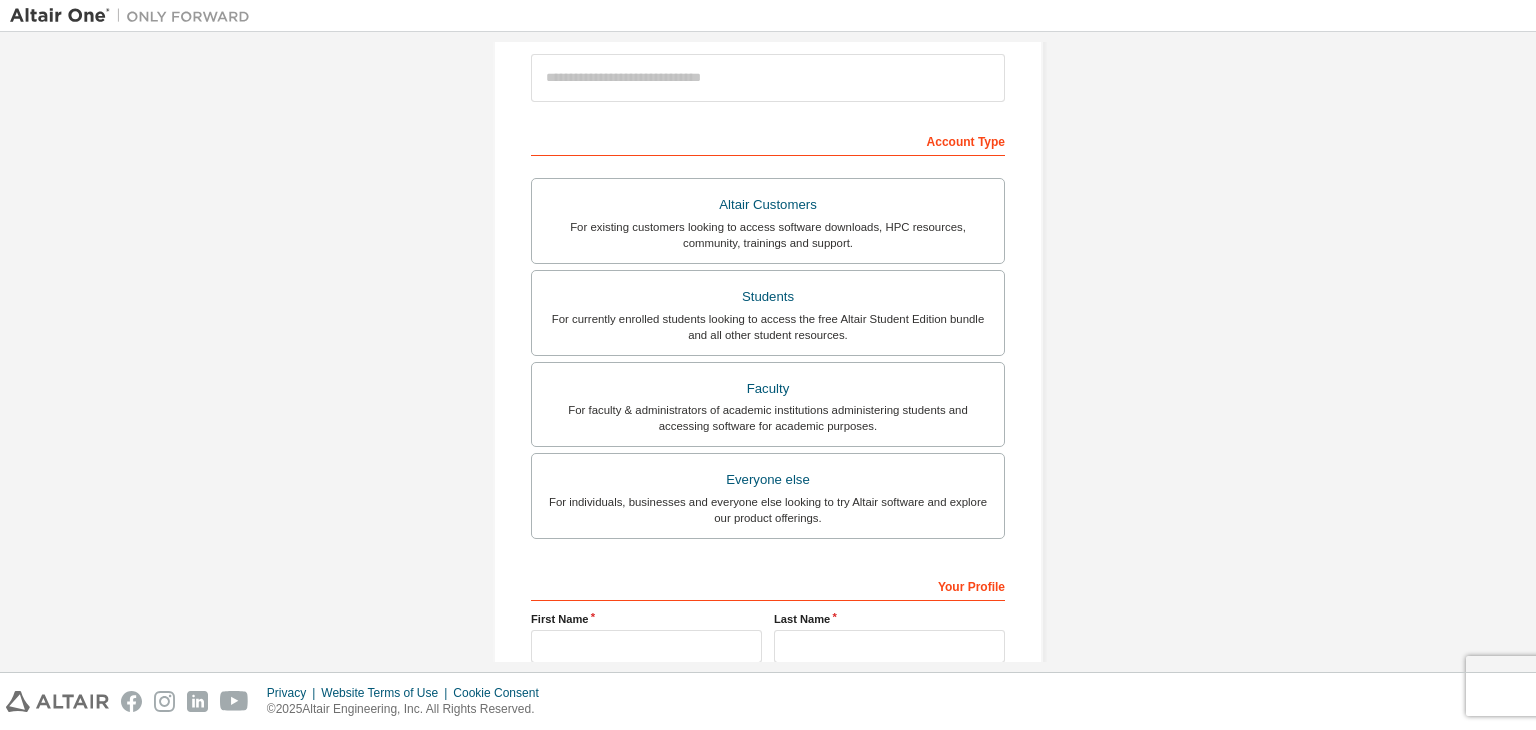 click on "Everyone else" at bounding box center (768, 480) 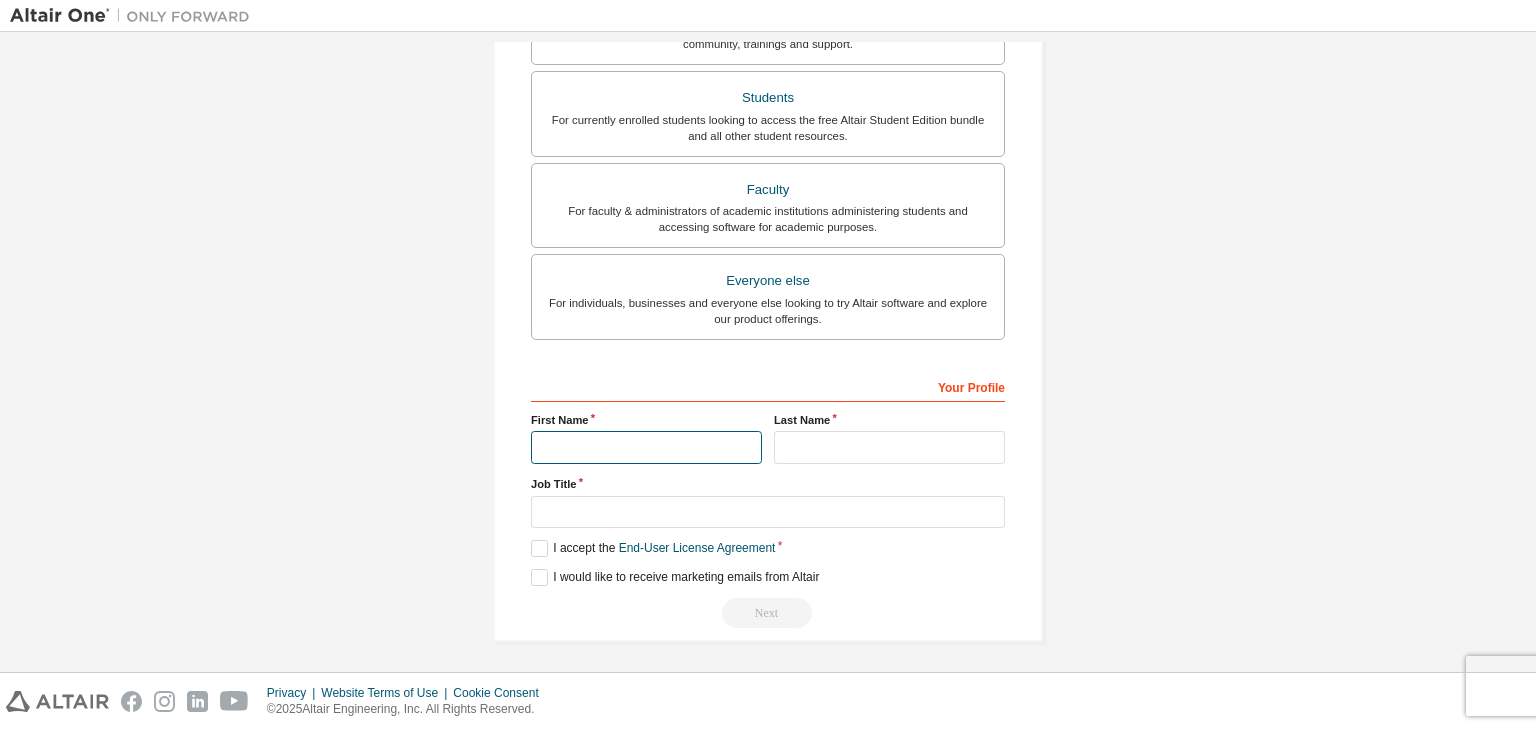 click at bounding box center (646, 447) 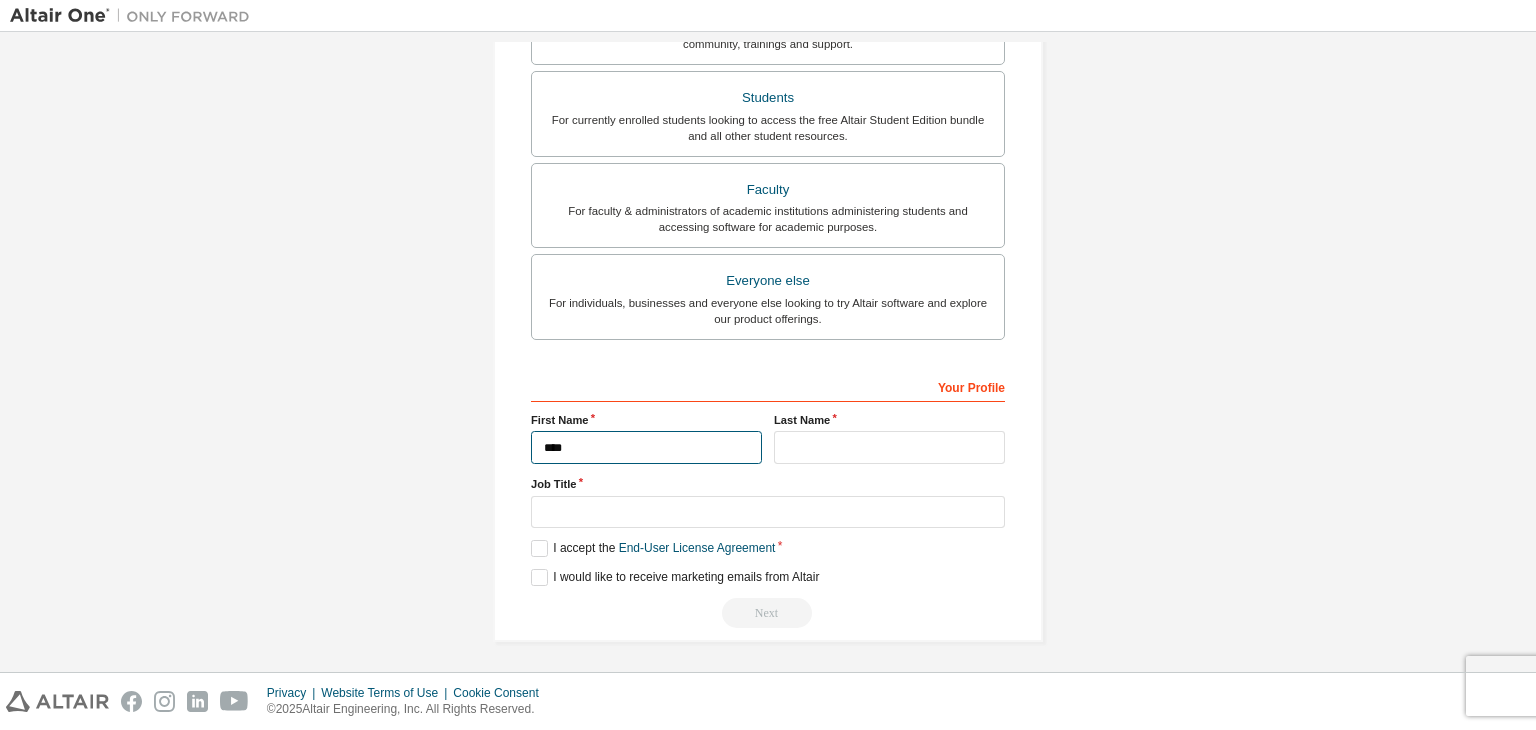 type on "******" 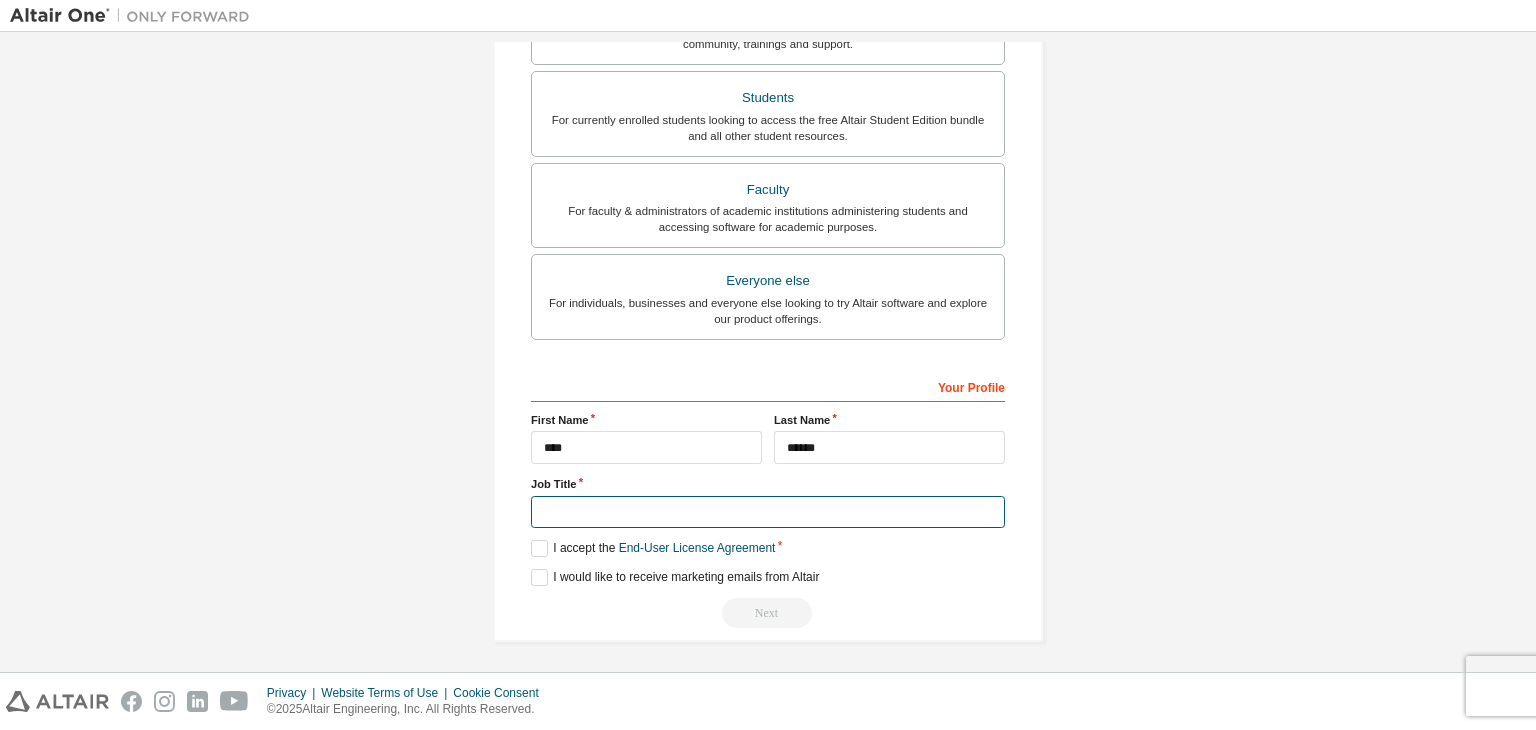 click at bounding box center [768, 512] 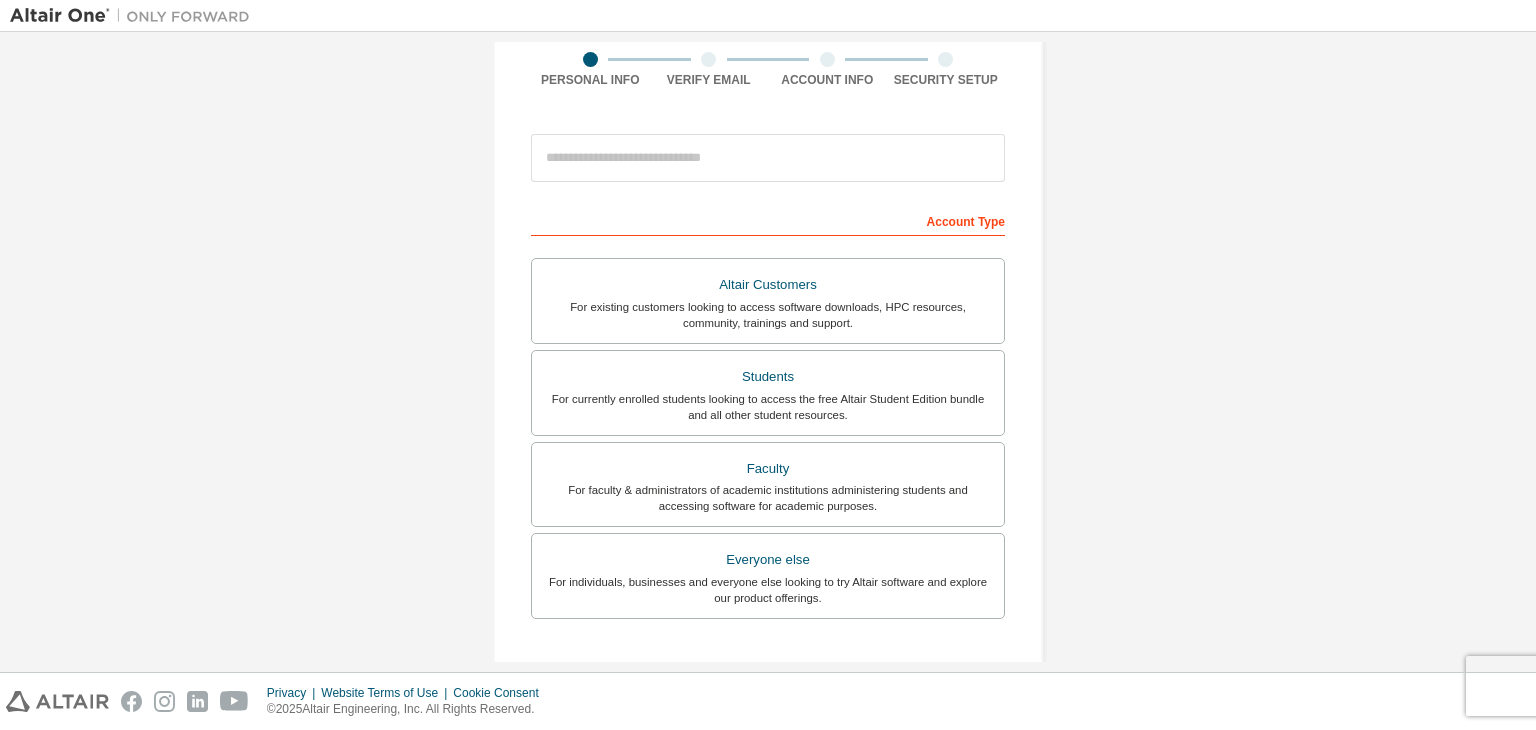 scroll, scrollTop: 0, scrollLeft: 0, axis: both 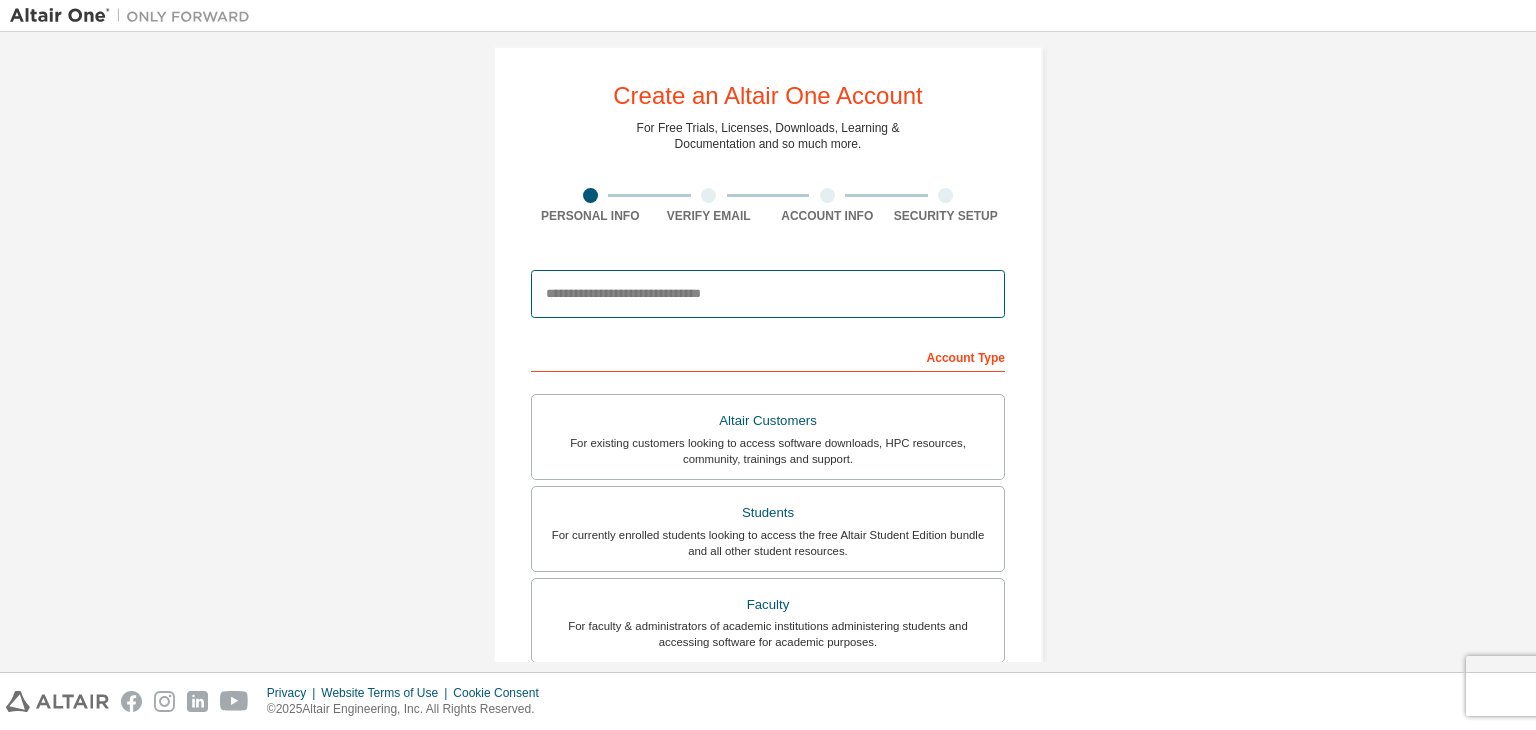 click at bounding box center (768, 294) 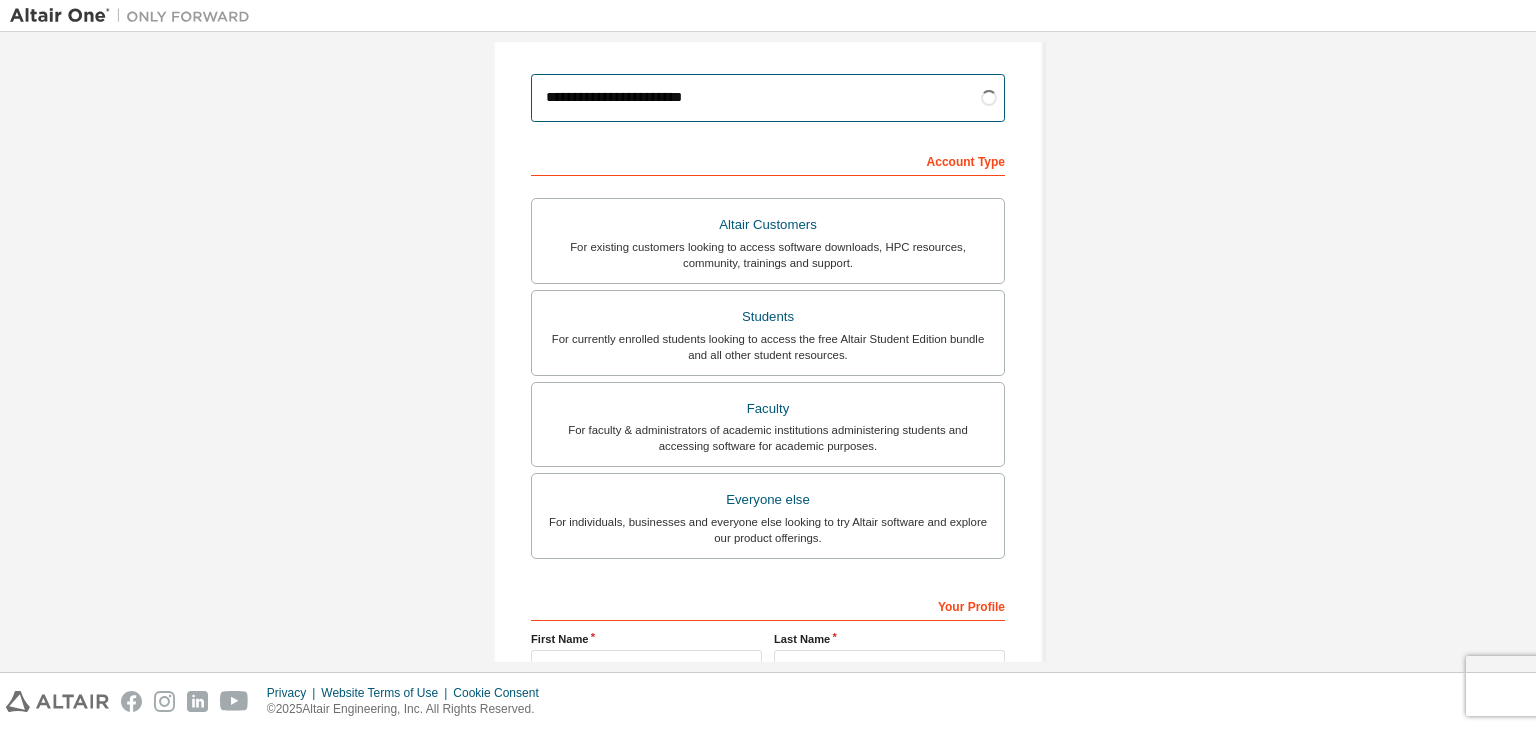 scroll, scrollTop: 218, scrollLeft: 0, axis: vertical 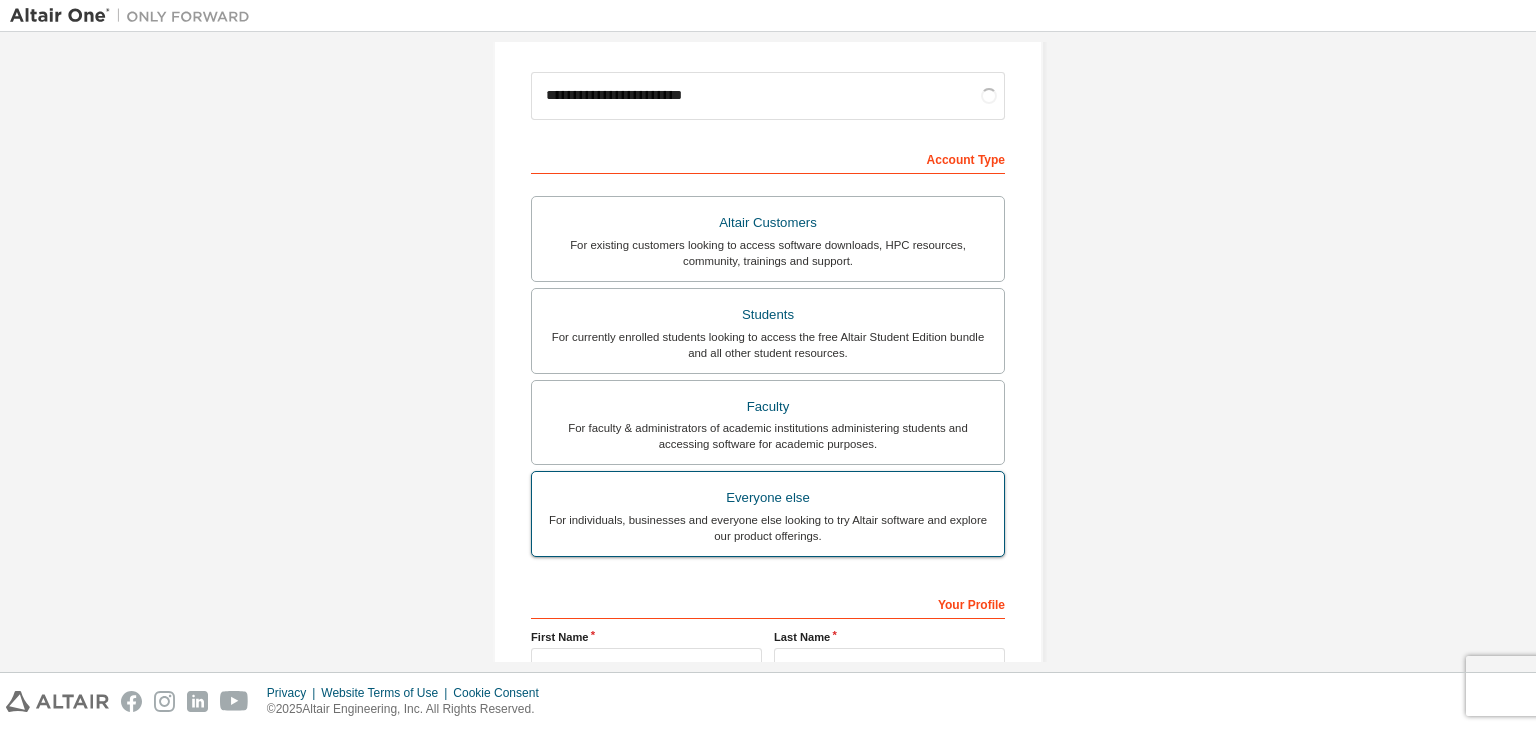click on "Everyone else" at bounding box center [768, 498] 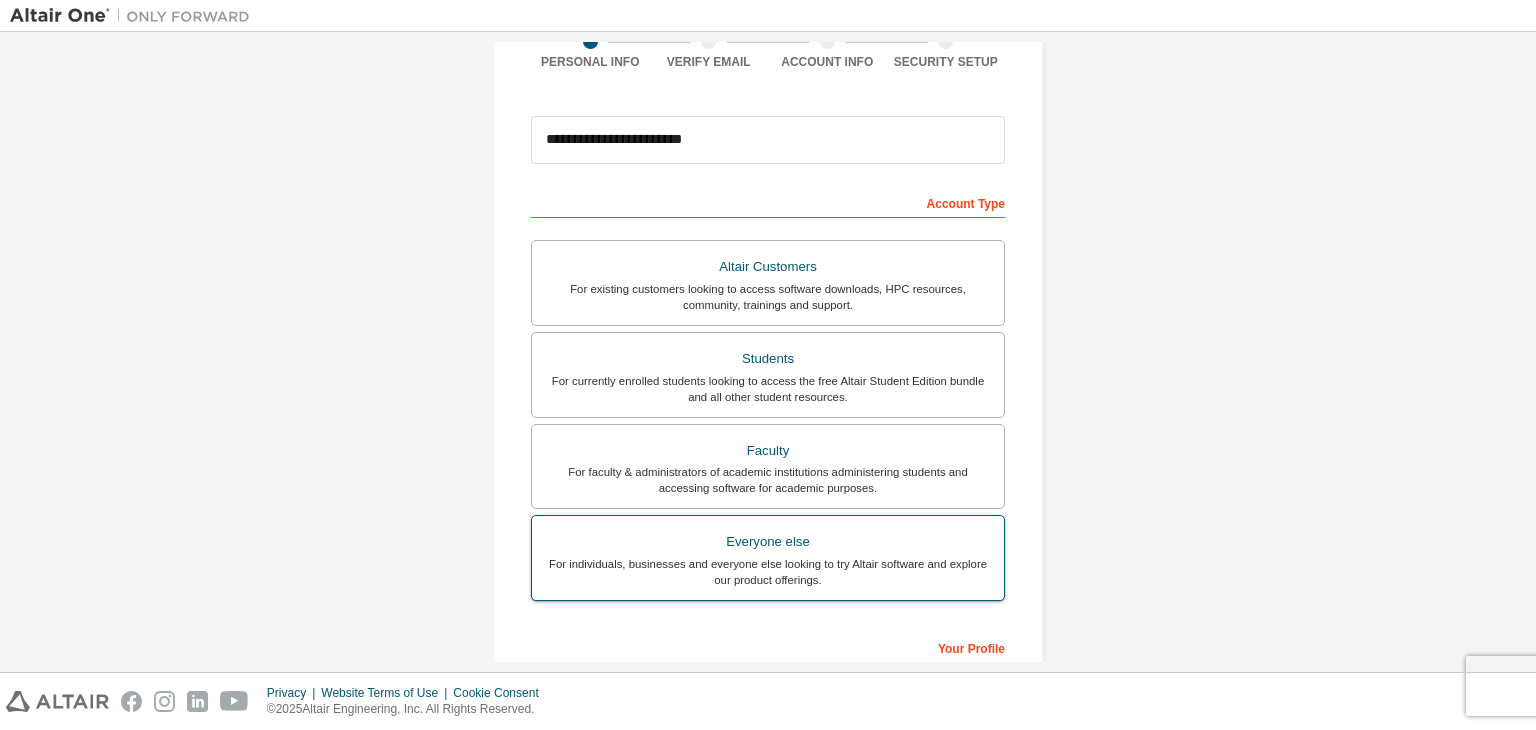 scroll, scrollTop: 172, scrollLeft: 0, axis: vertical 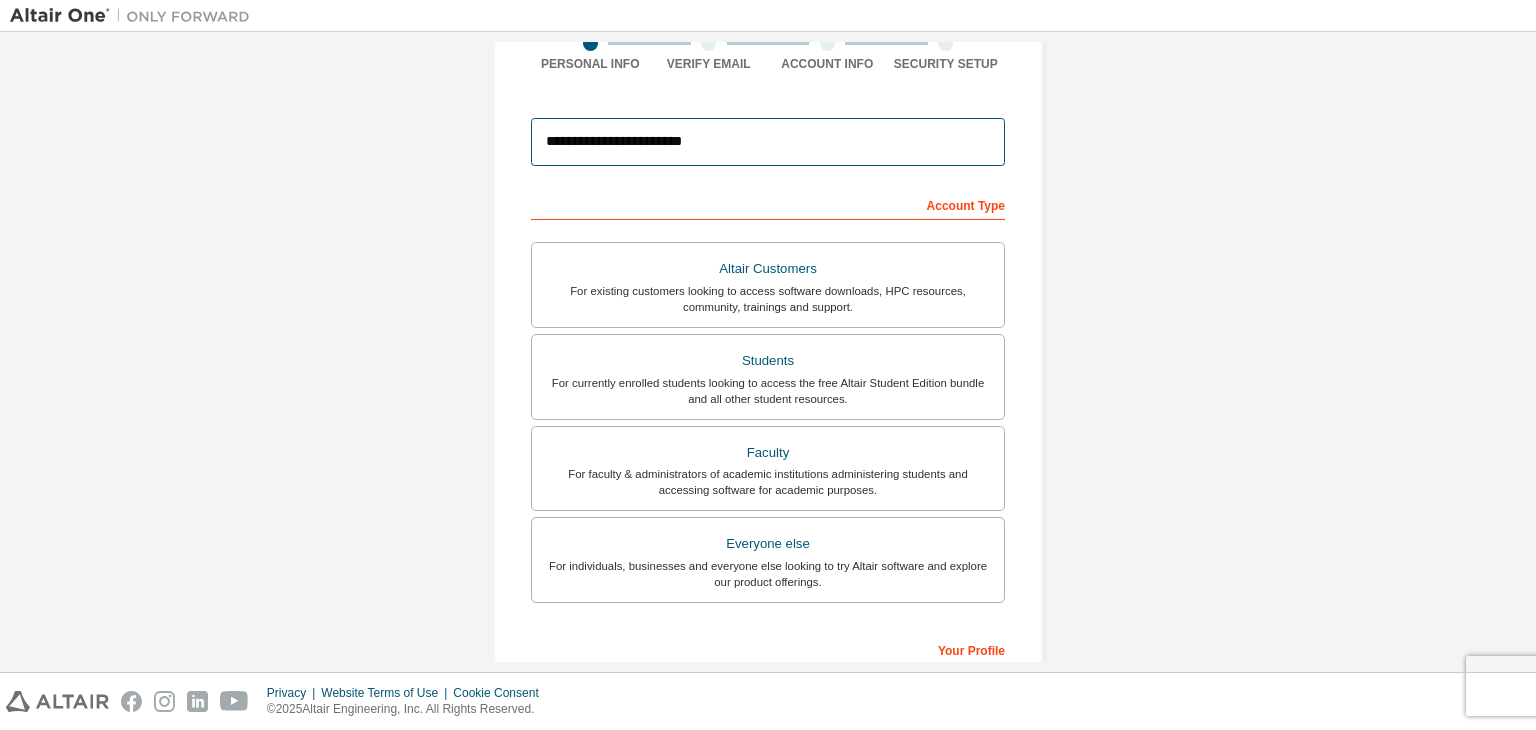 click on "**********" at bounding box center (768, 142) 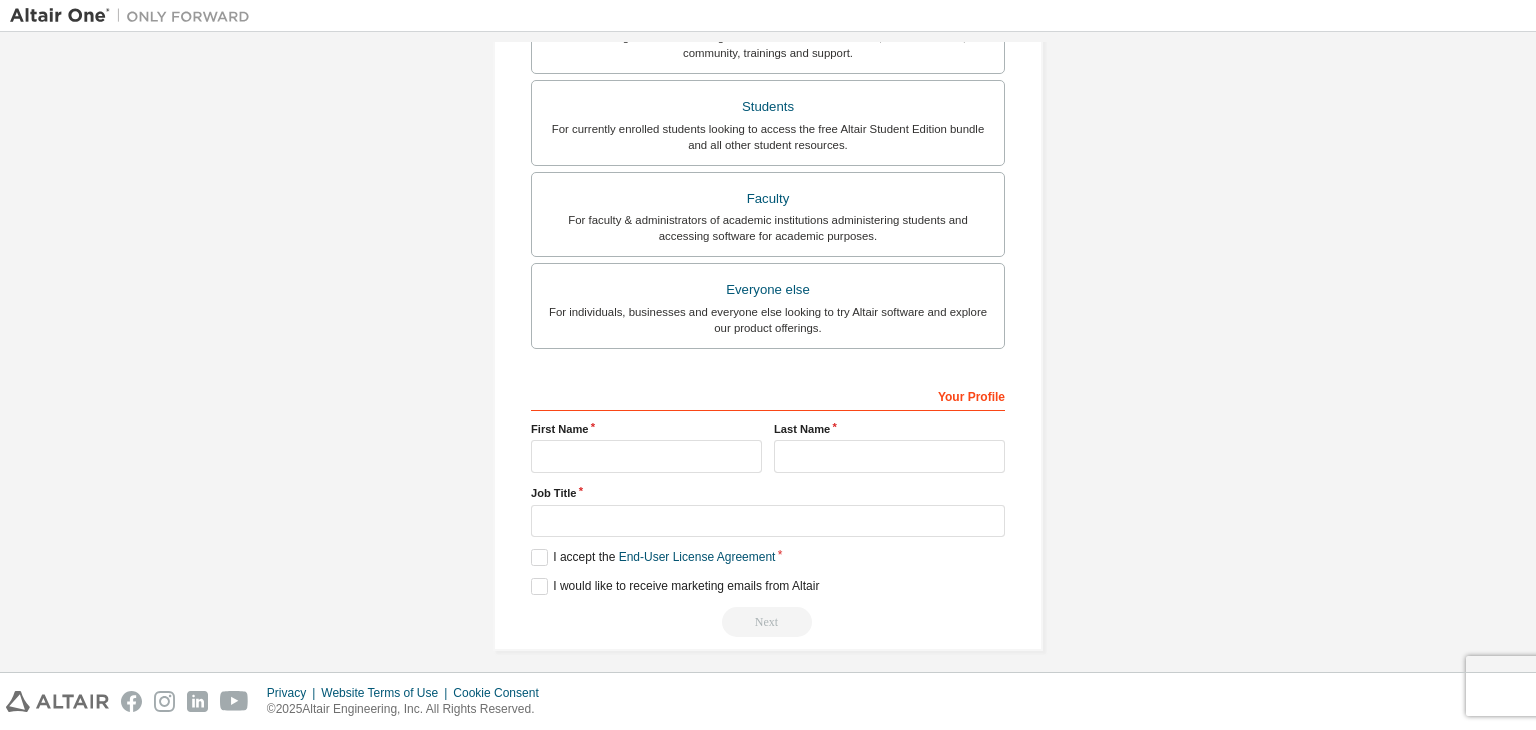 scroll, scrollTop: 435, scrollLeft: 0, axis: vertical 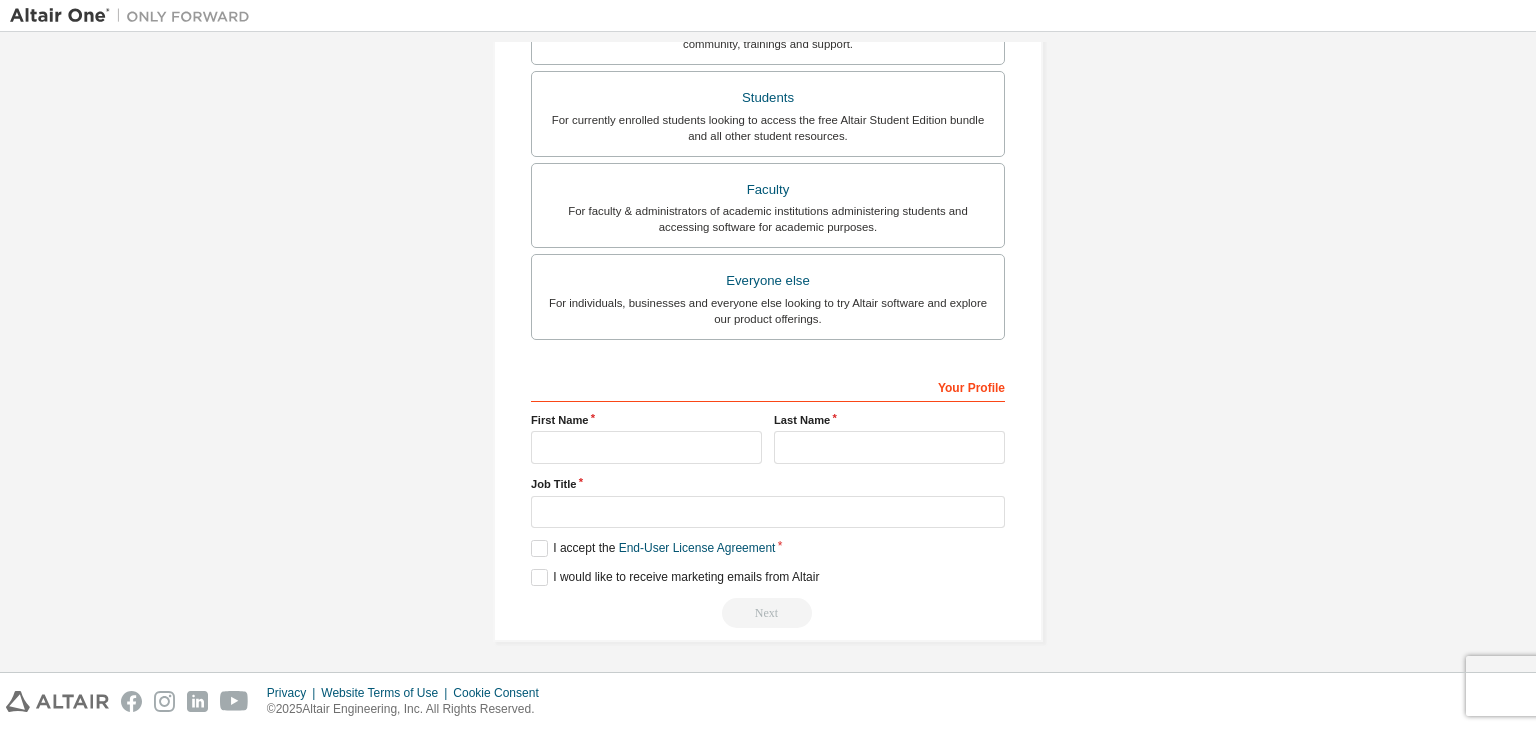 type on "**********" 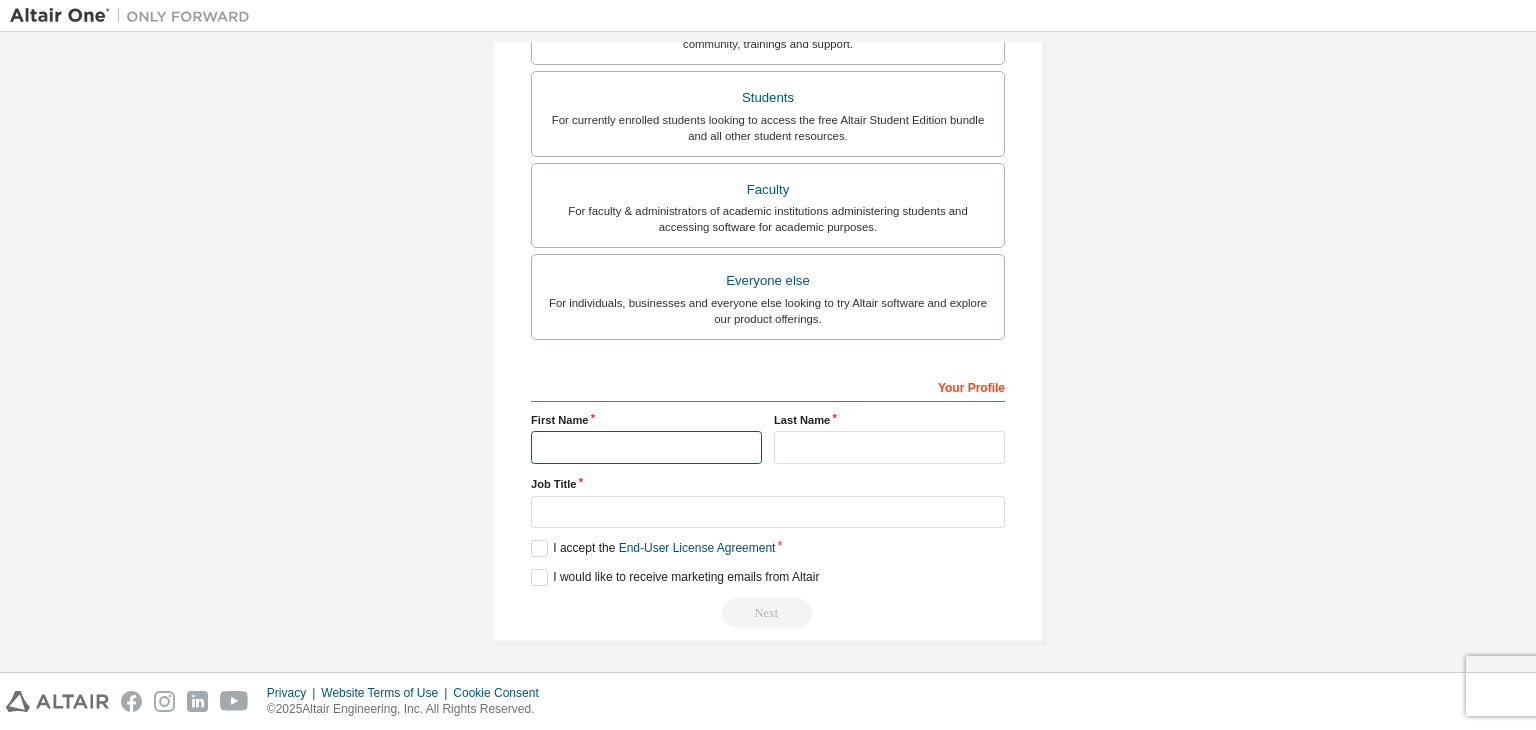 click at bounding box center (646, 447) 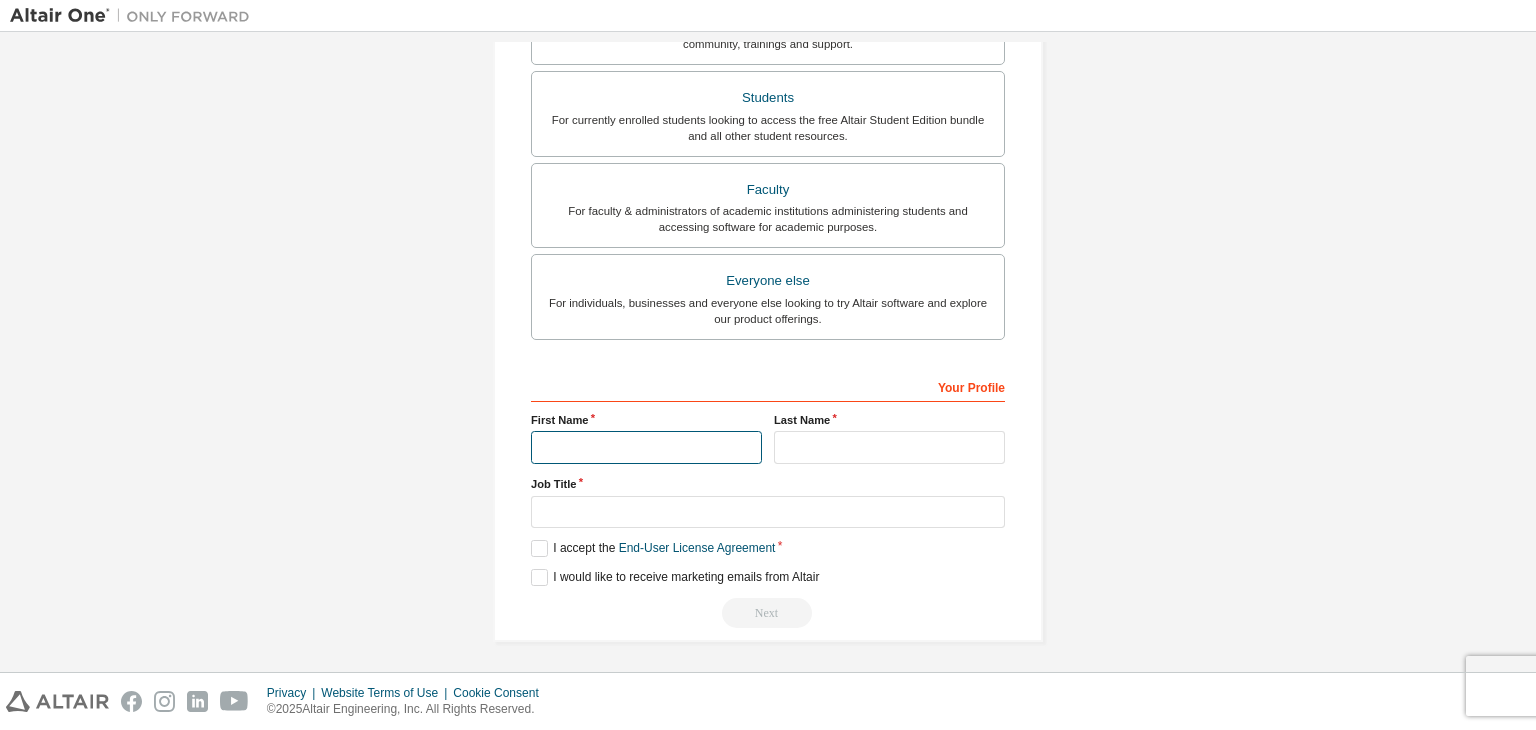 type on "****" 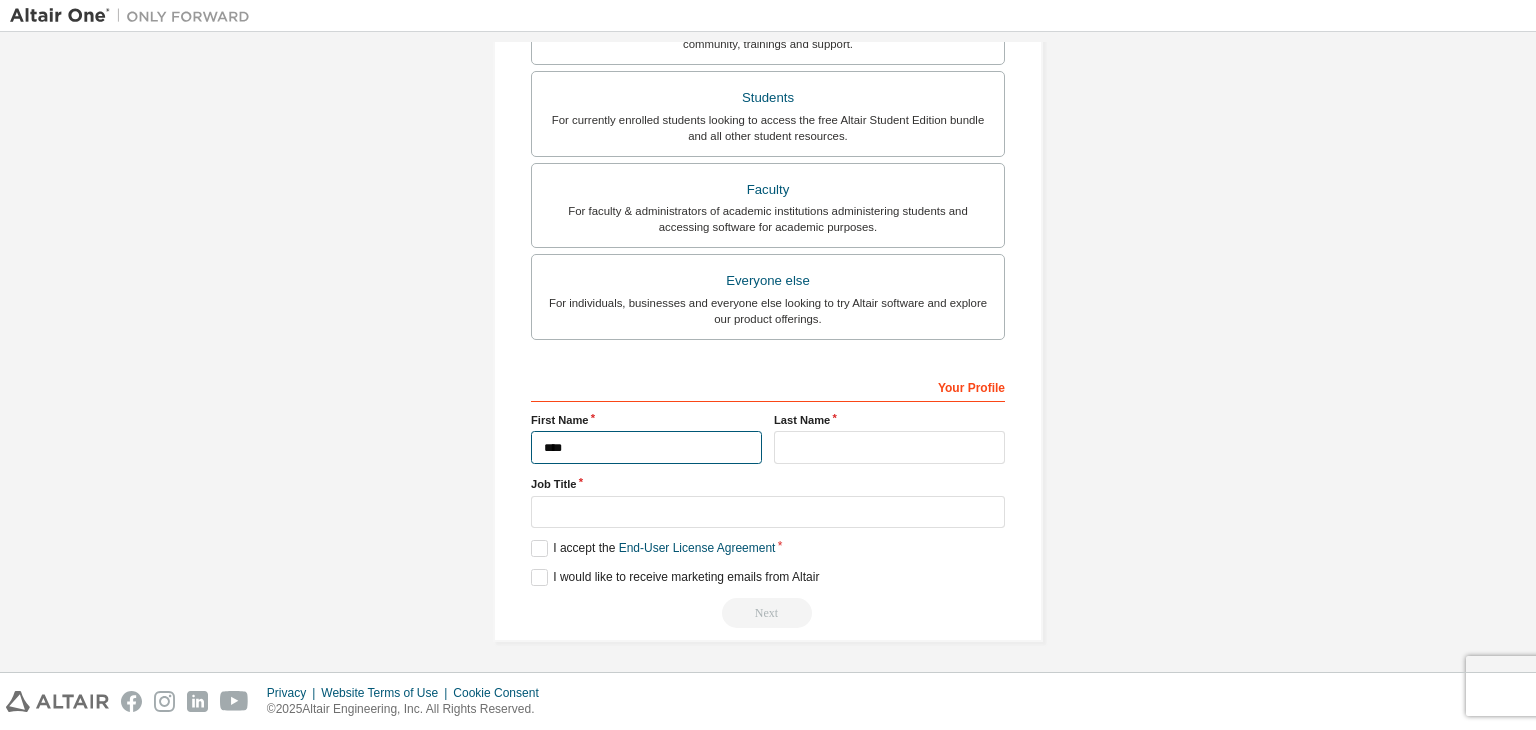 type on "******" 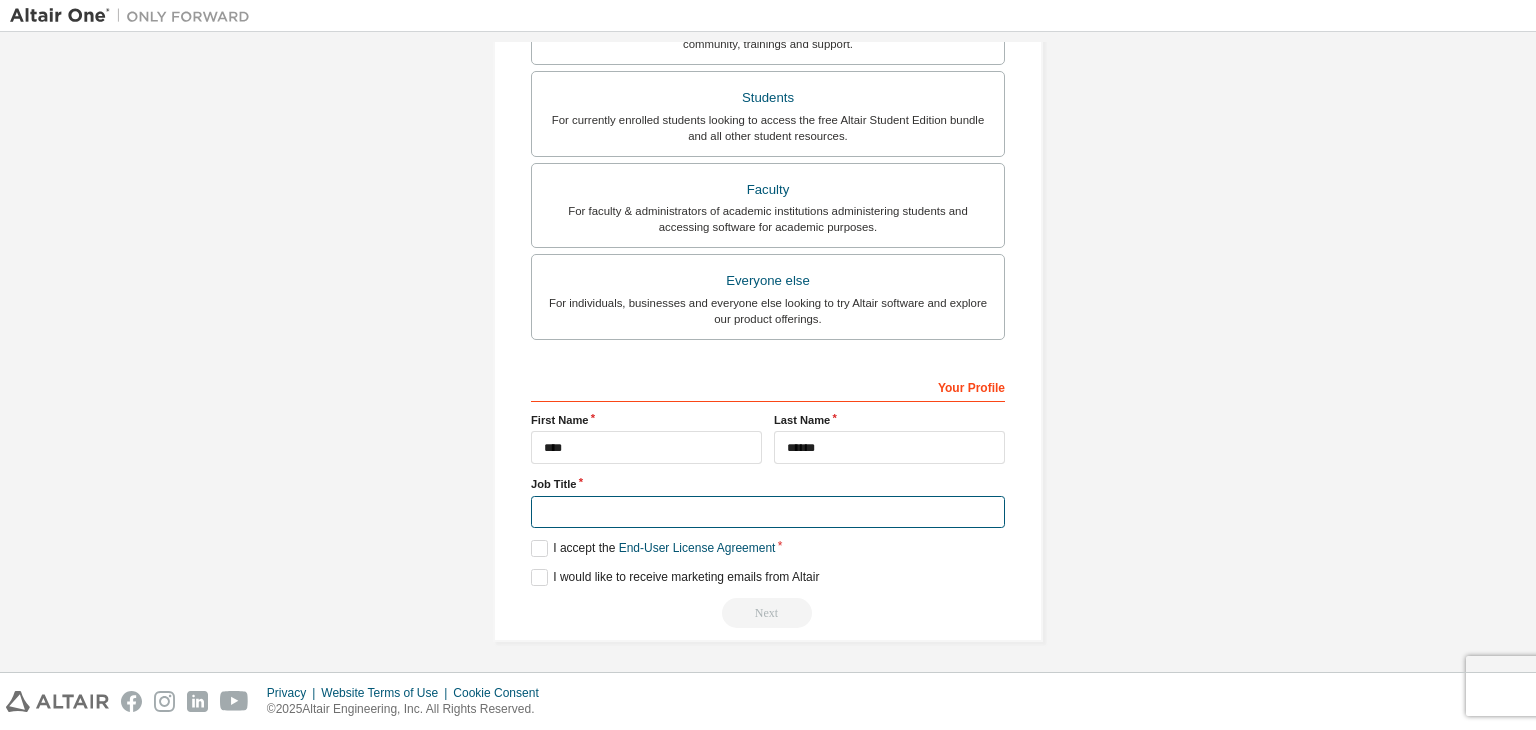 click at bounding box center [768, 512] 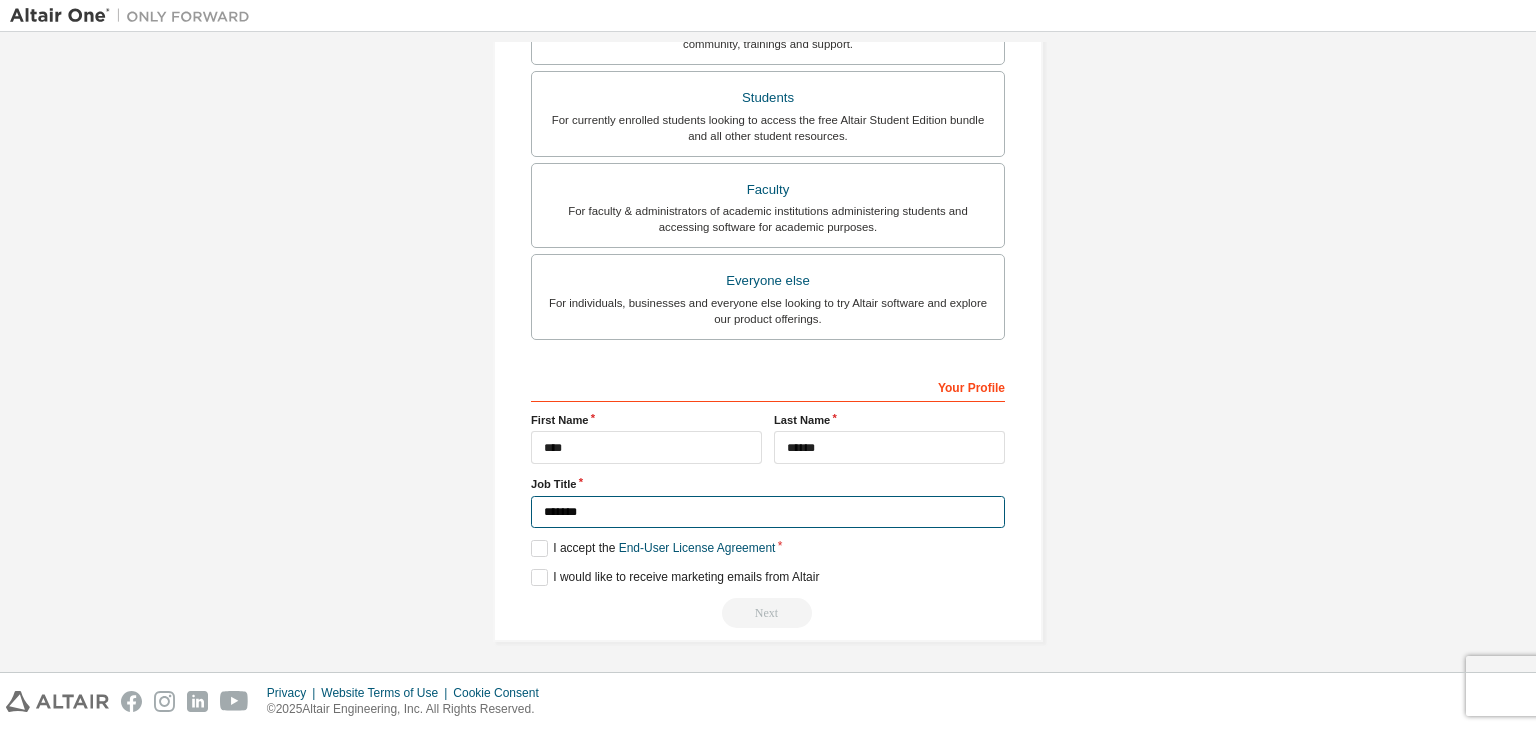 type on "*******" 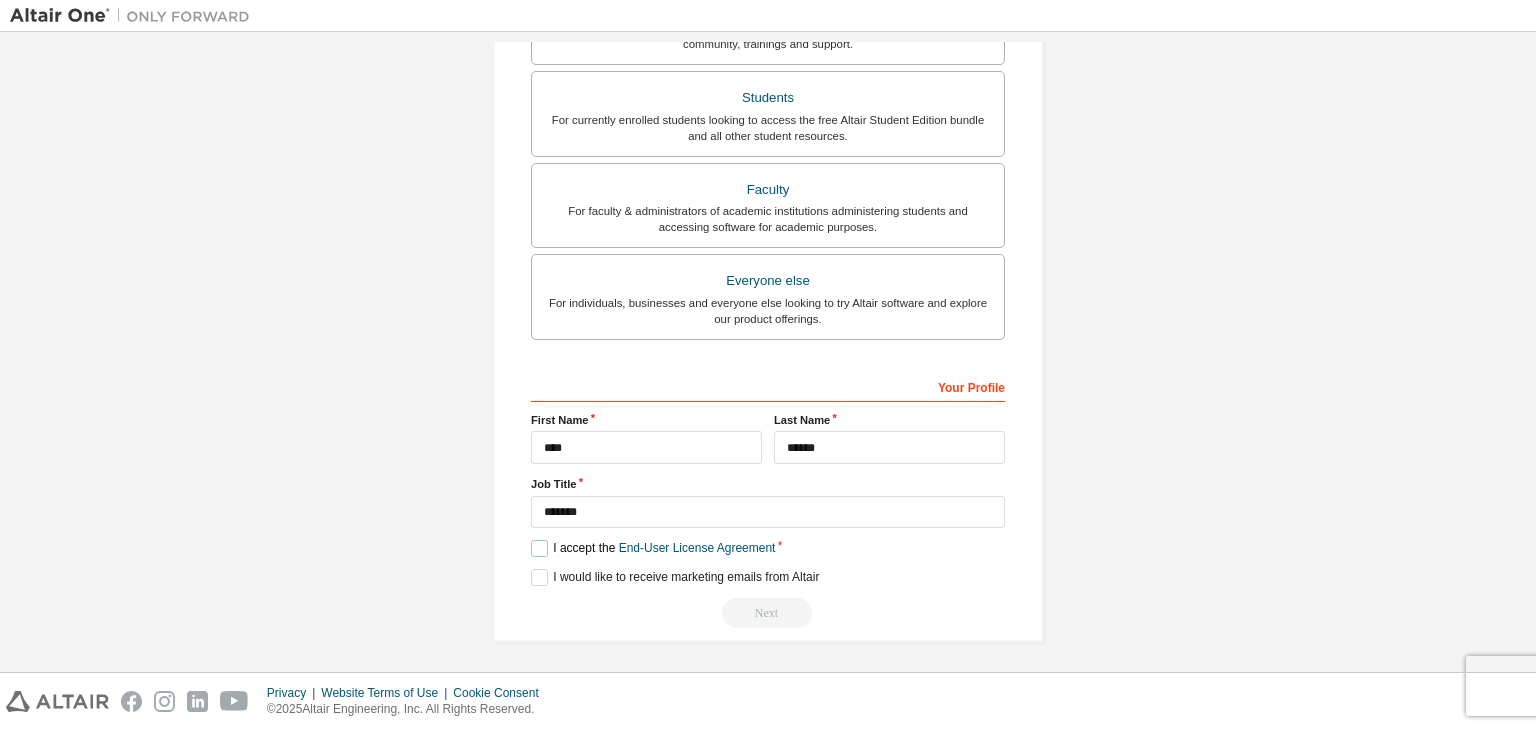 click on "I accept the    End-User License Agreement" at bounding box center [653, 548] 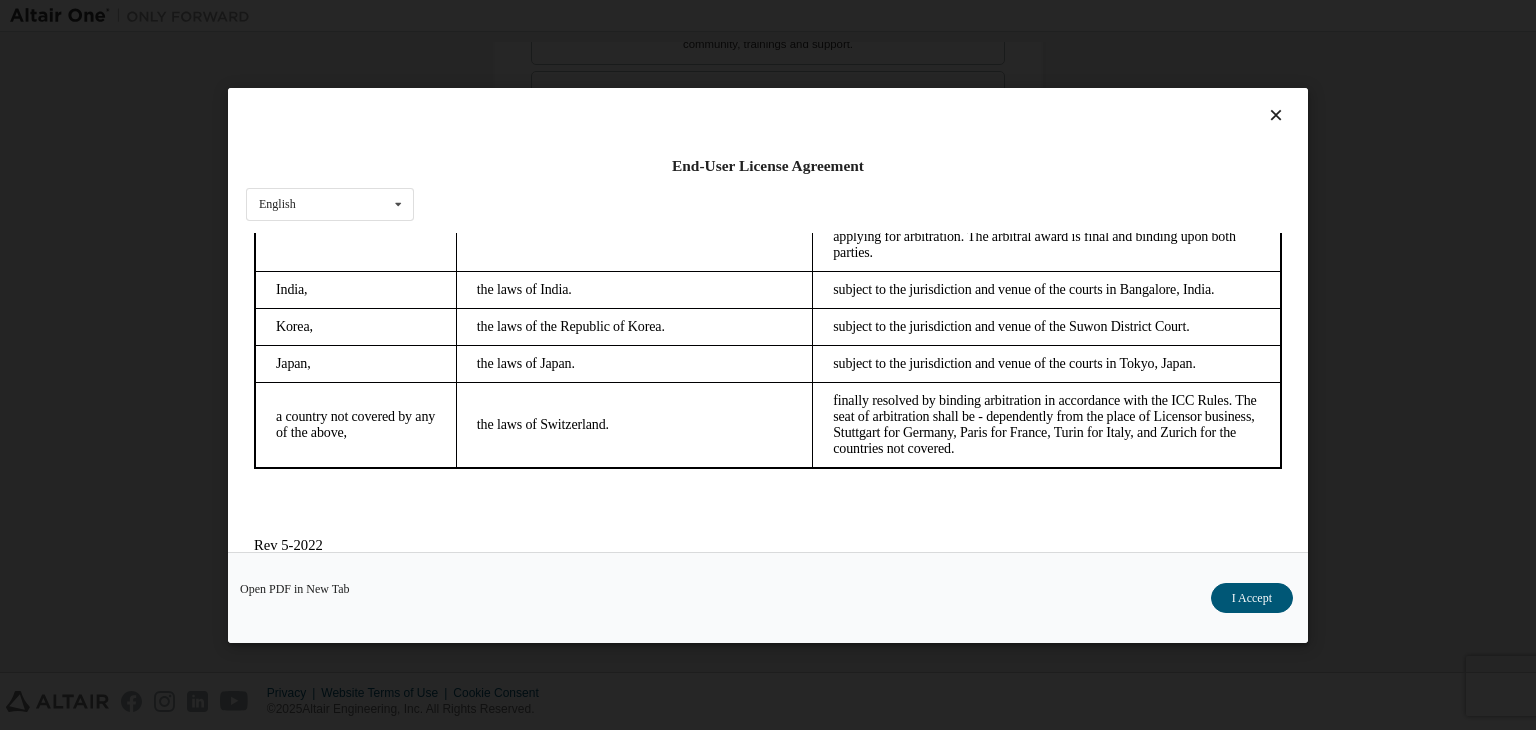 scroll, scrollTop: 5615, scrollLeft: 0, axis: vertical 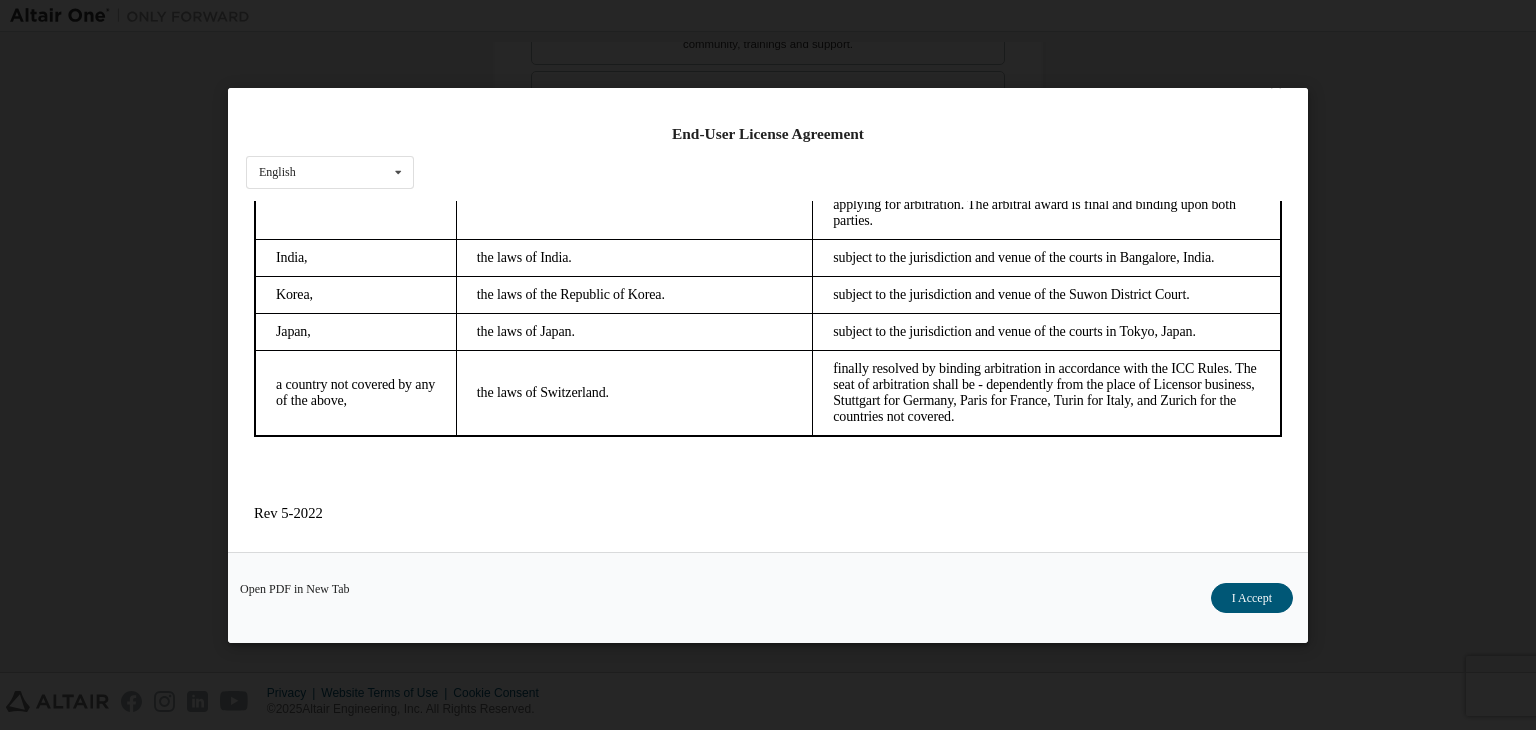 click on "Open PDF in New Tab I Accept" at bounding box center [768, 597] 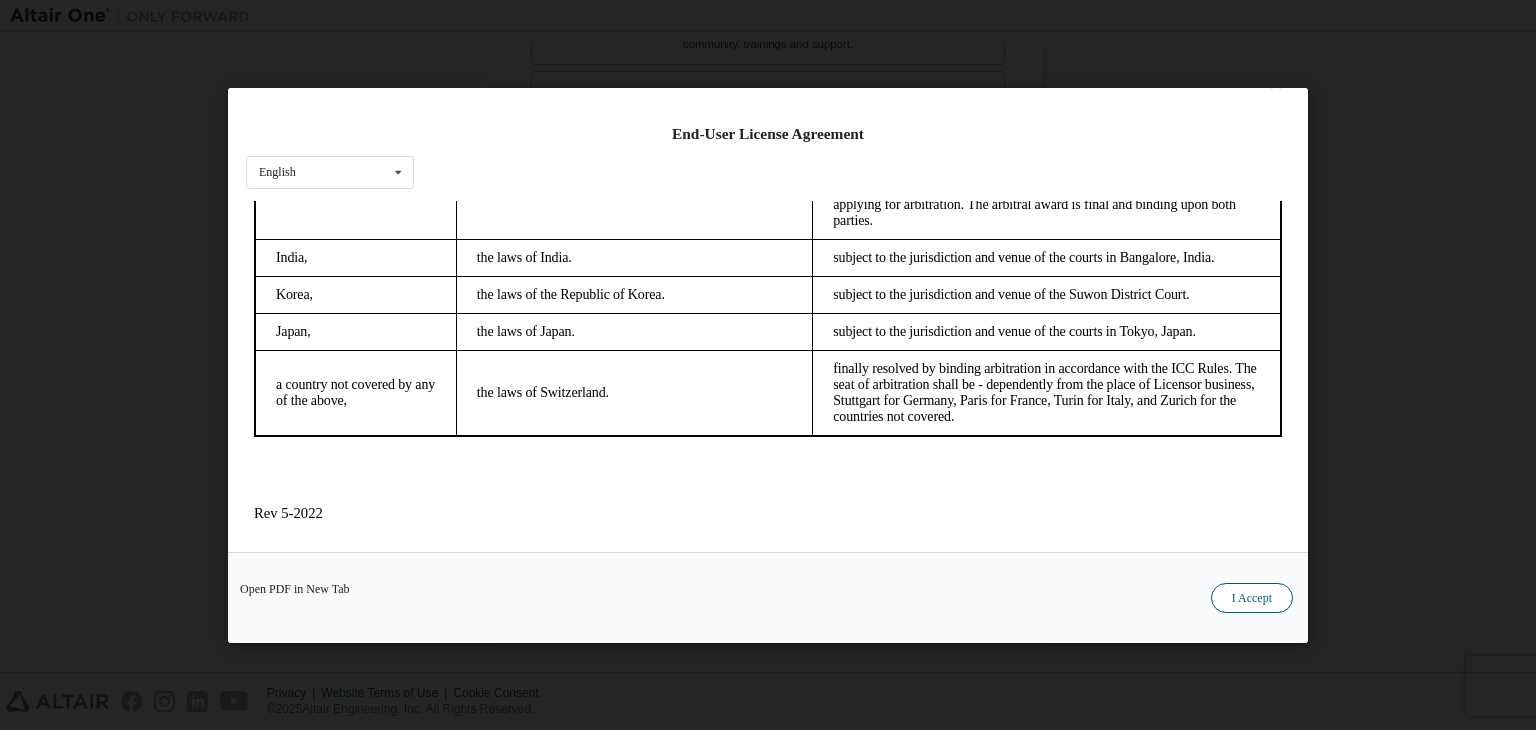 click on "I Accept" at bounding box center [1252, 598] 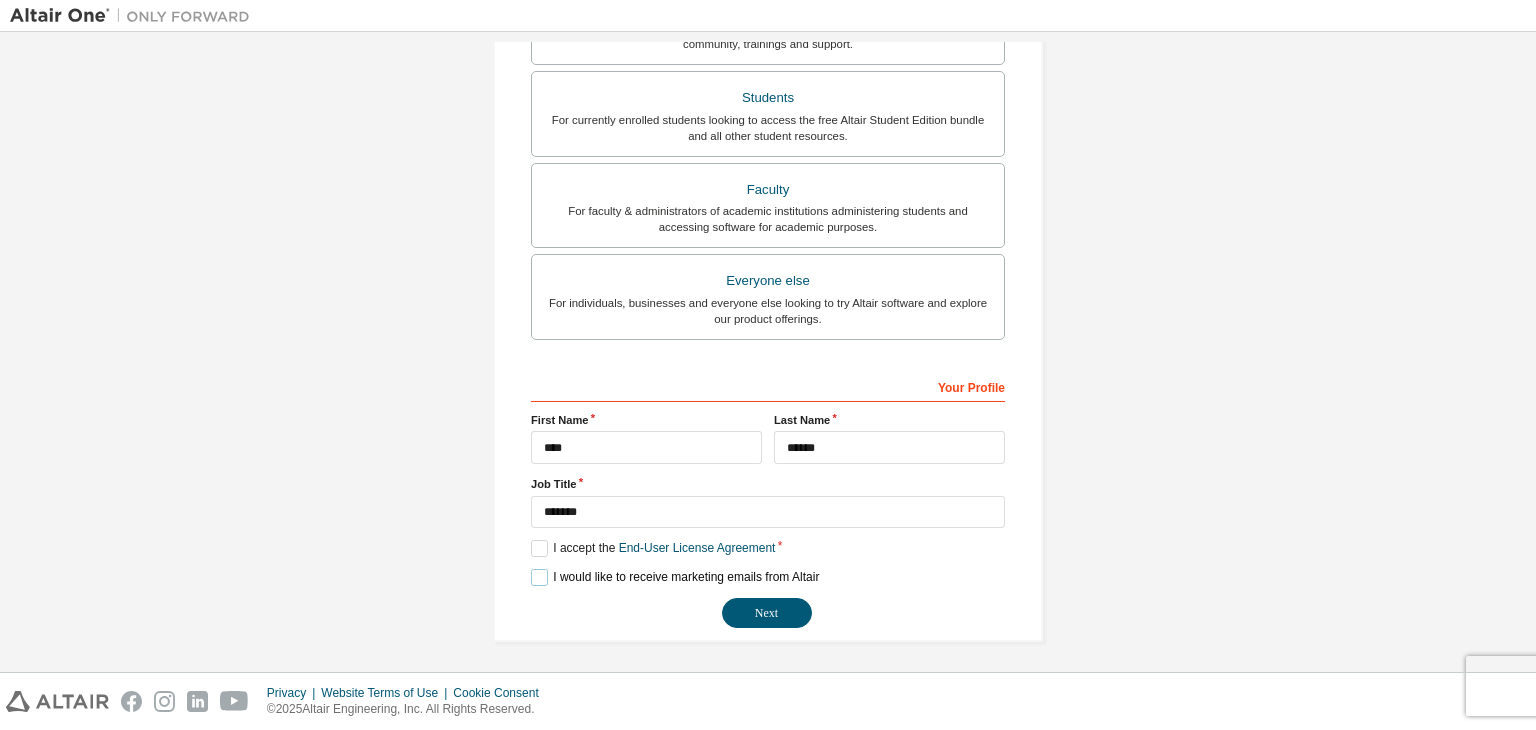 click on "I would like to receive marketing emails from Altair" at bounding box center (675, 577) 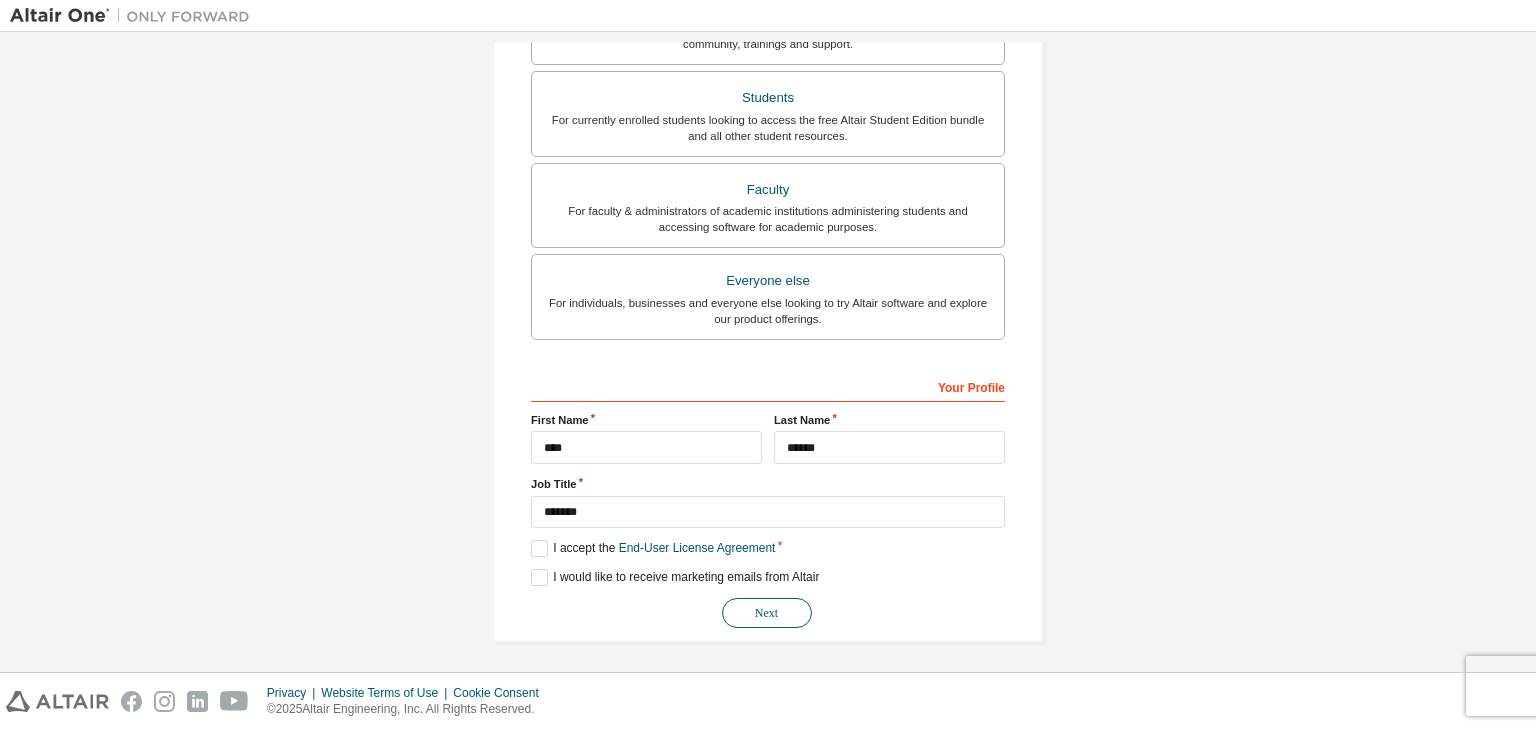 click on "Next" at bounding box center [767, 613] 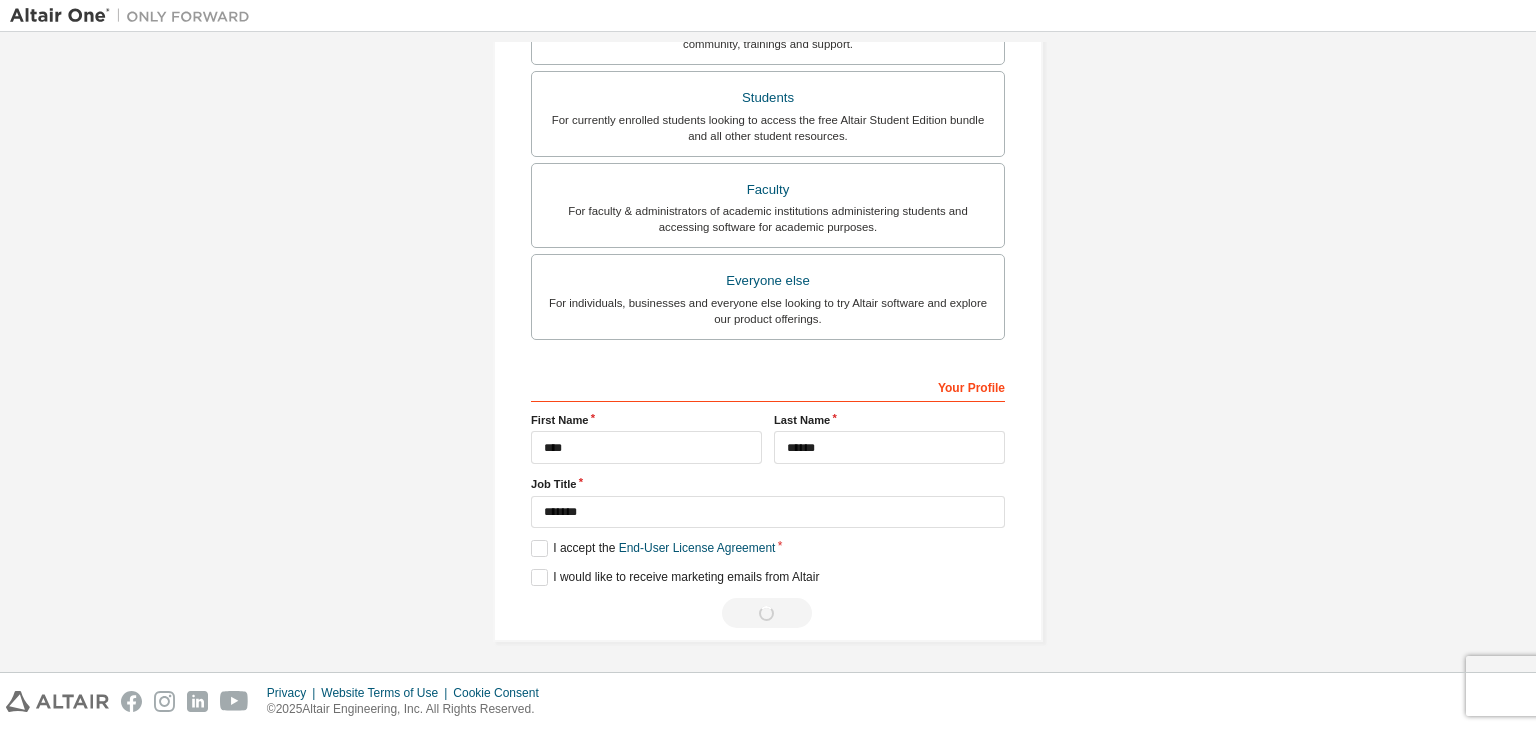 scroll, scrollTop: 0, scrollLeft: 0, axis: both 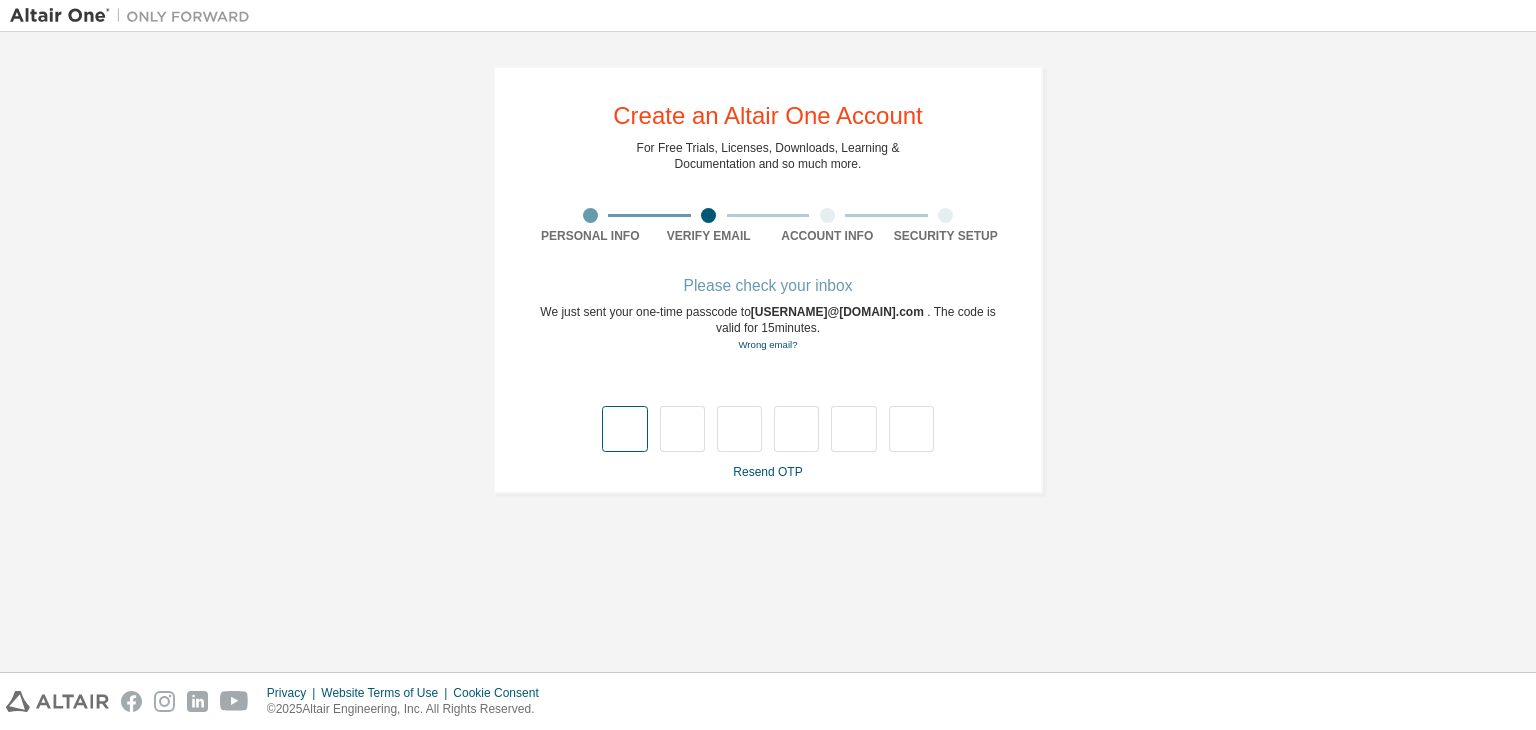 type on "*" 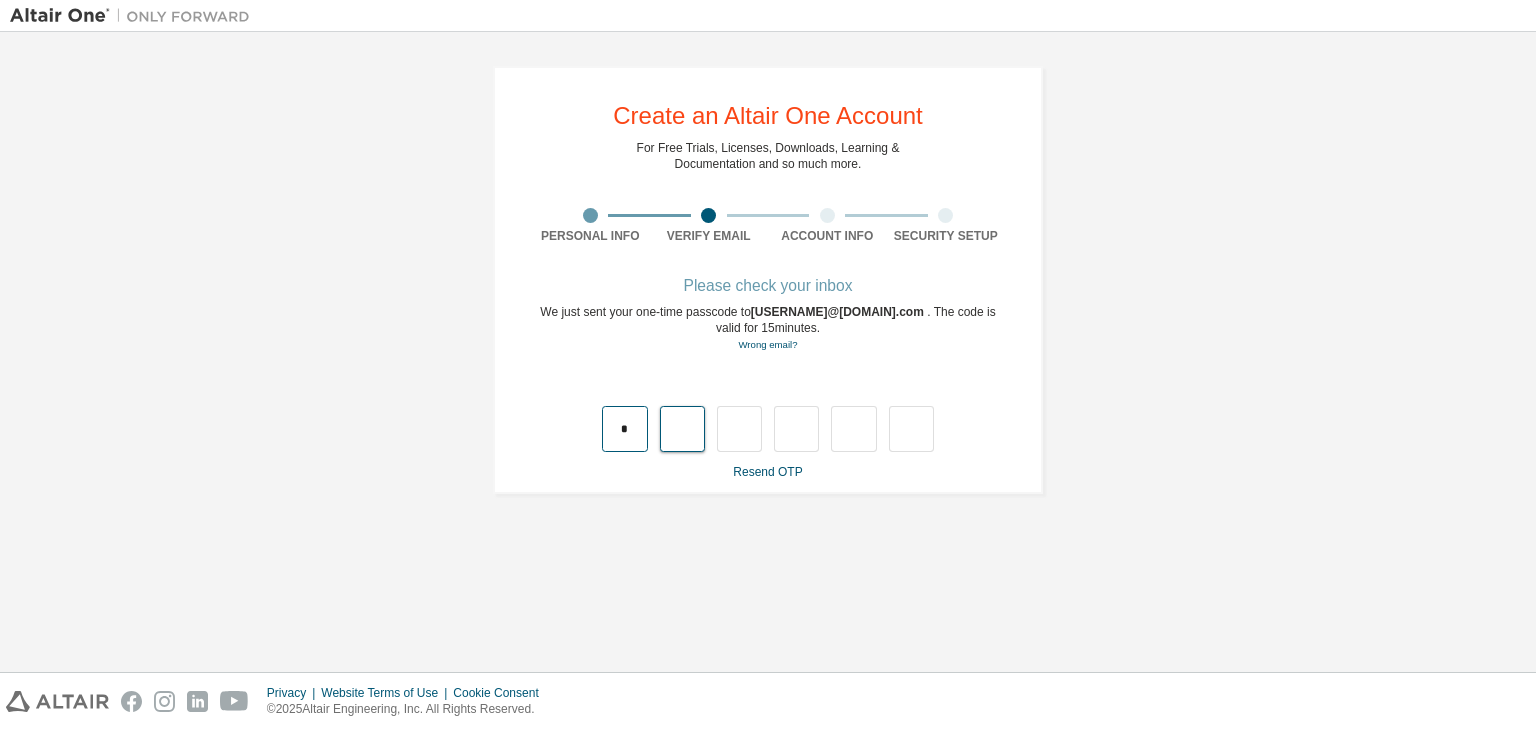 type on "*" 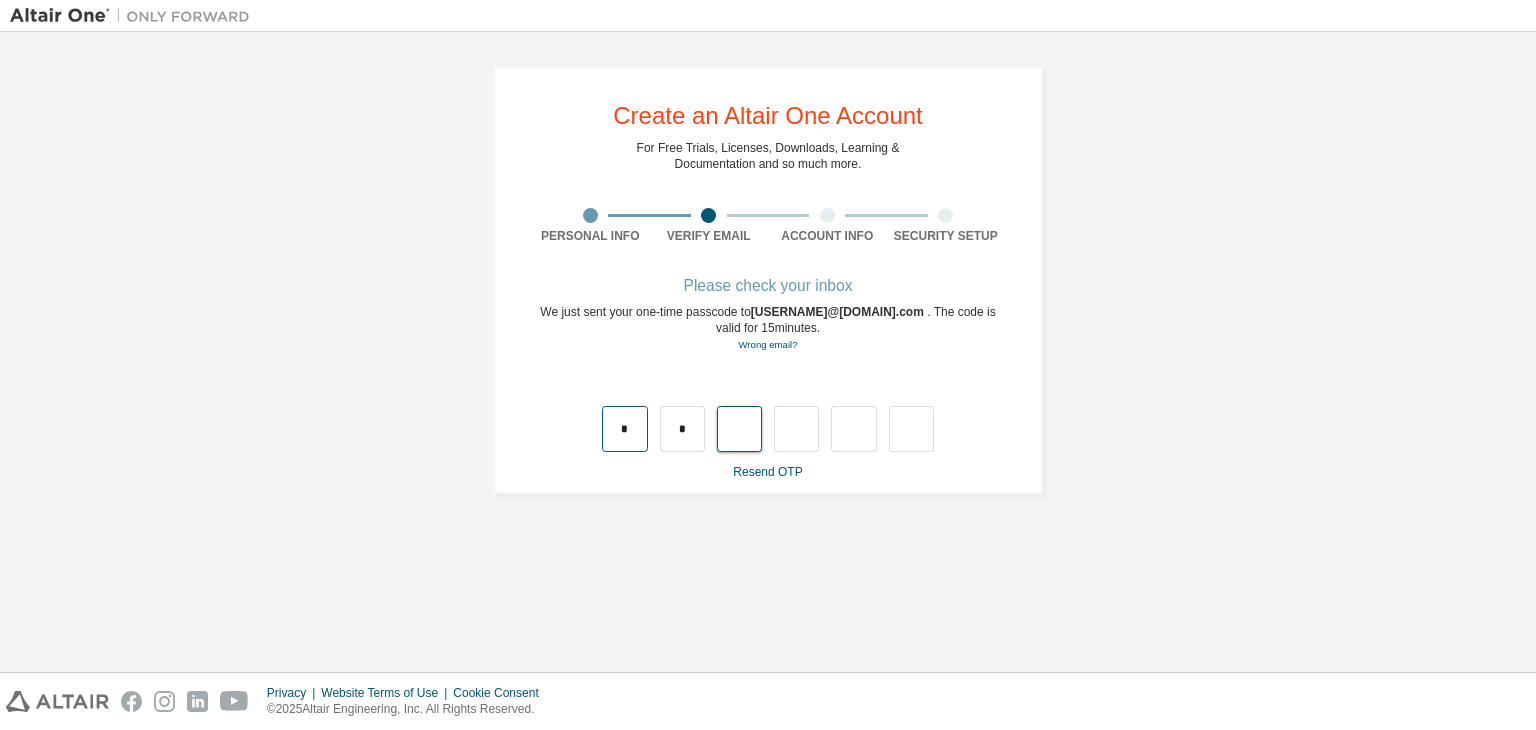 type on "*" 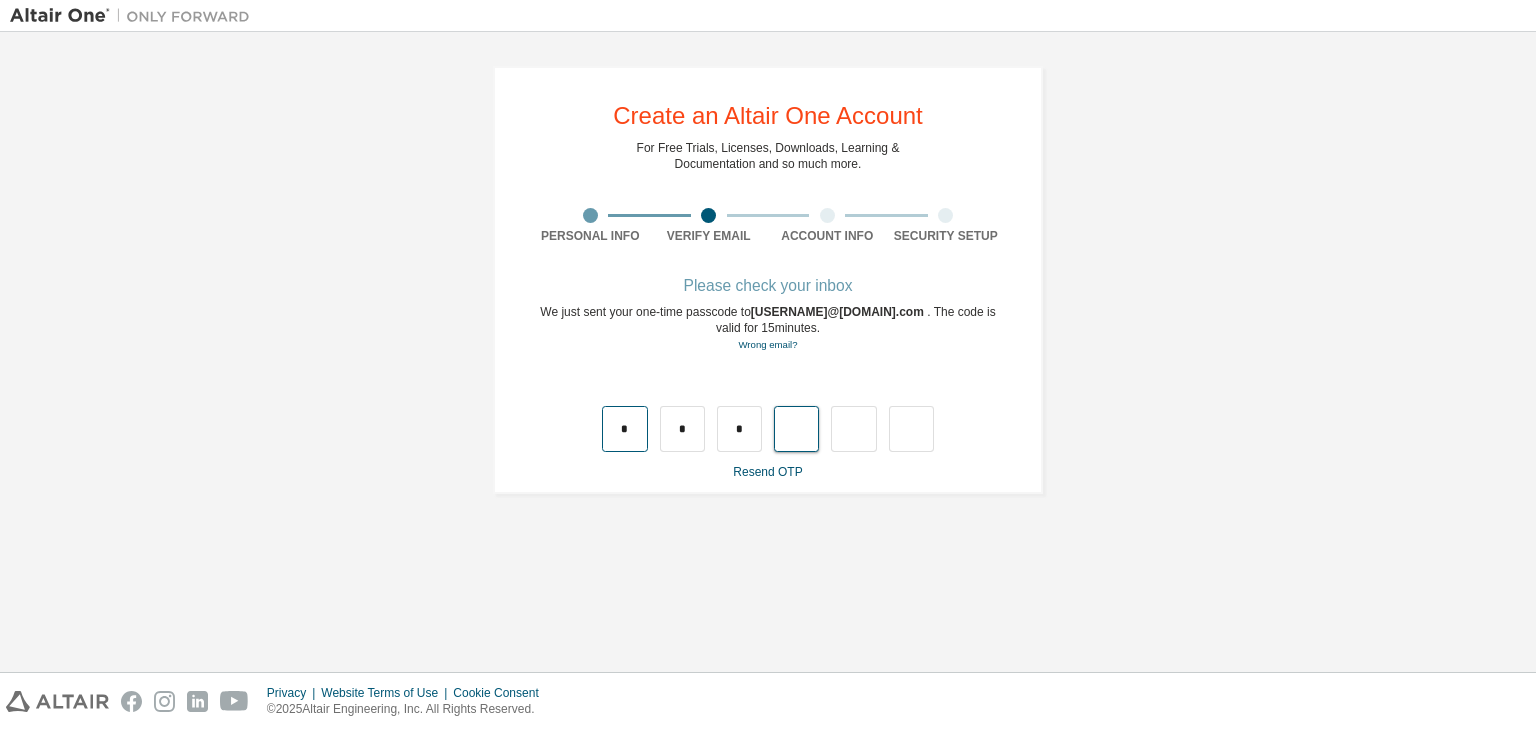 type on "*" 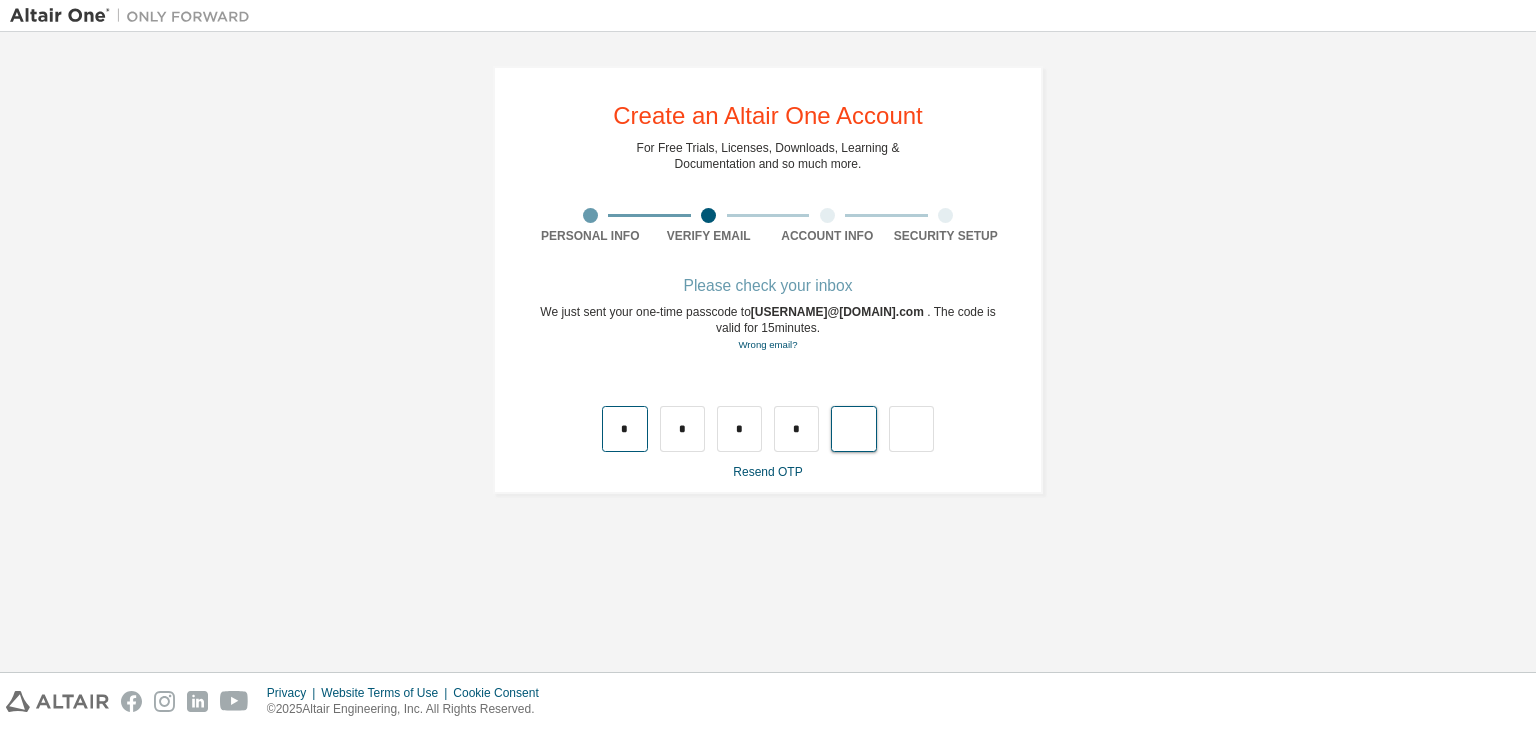 type on "*" 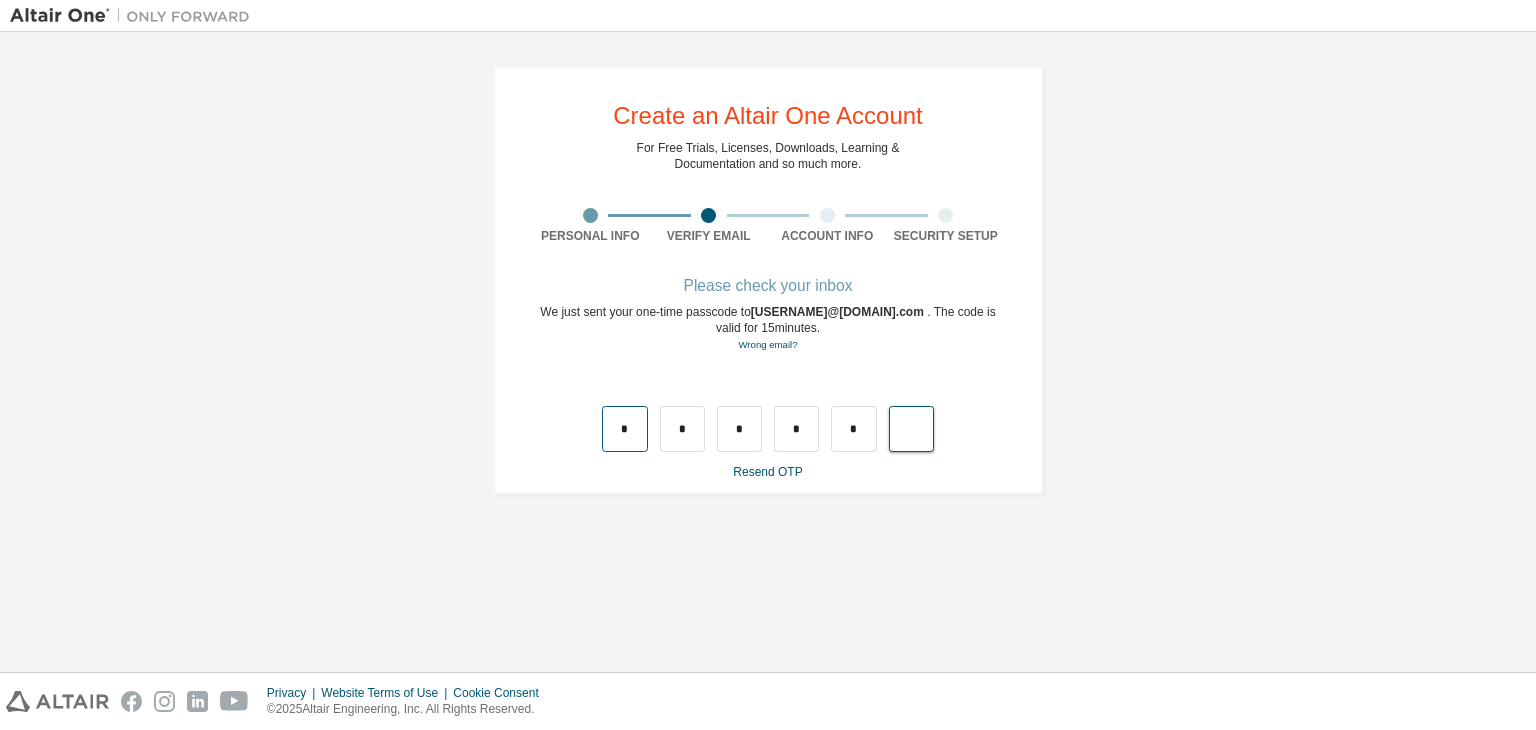 type on "*" 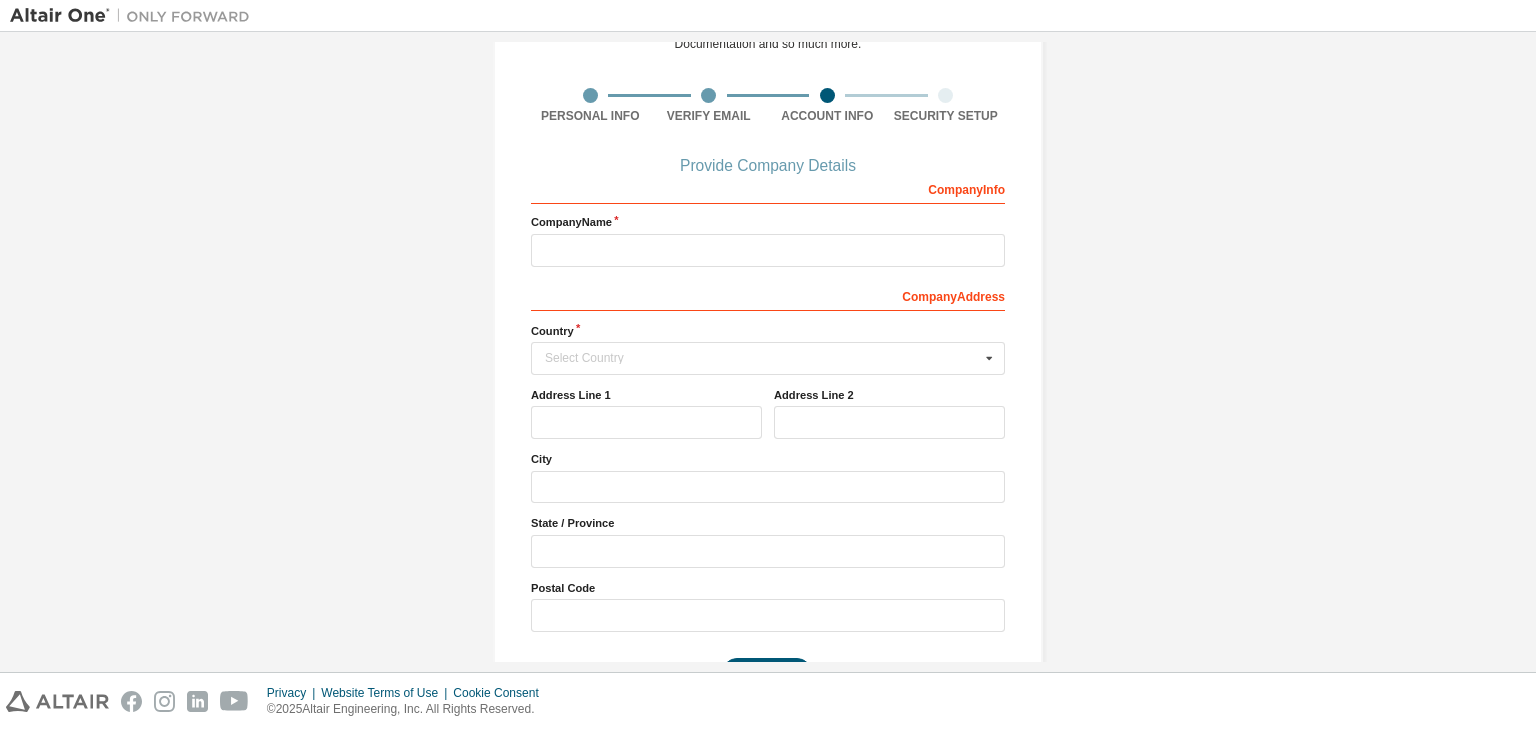 scroll, scrollTop: 128, scrollLeft: 0, axis: vertical 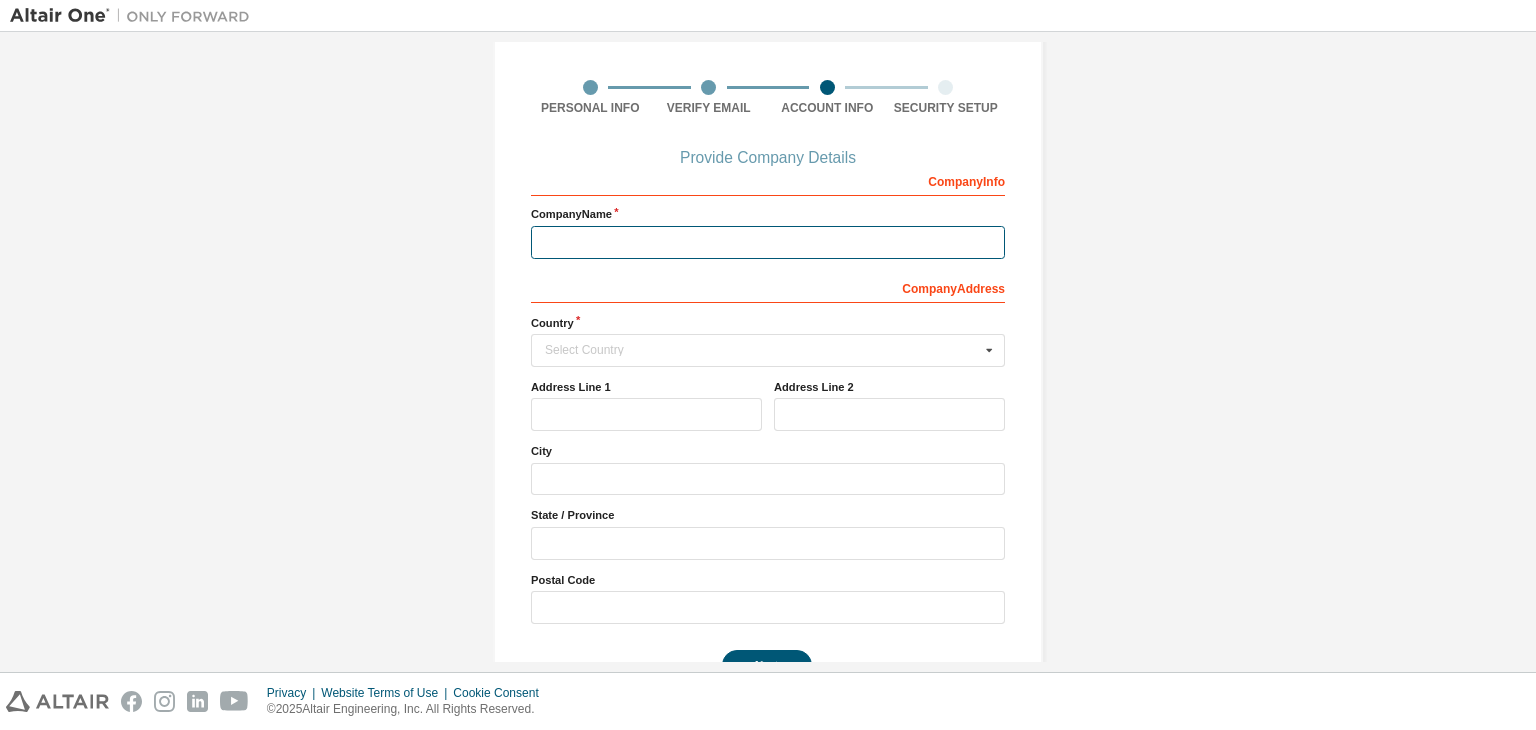 click at bounding box center [768, 242] 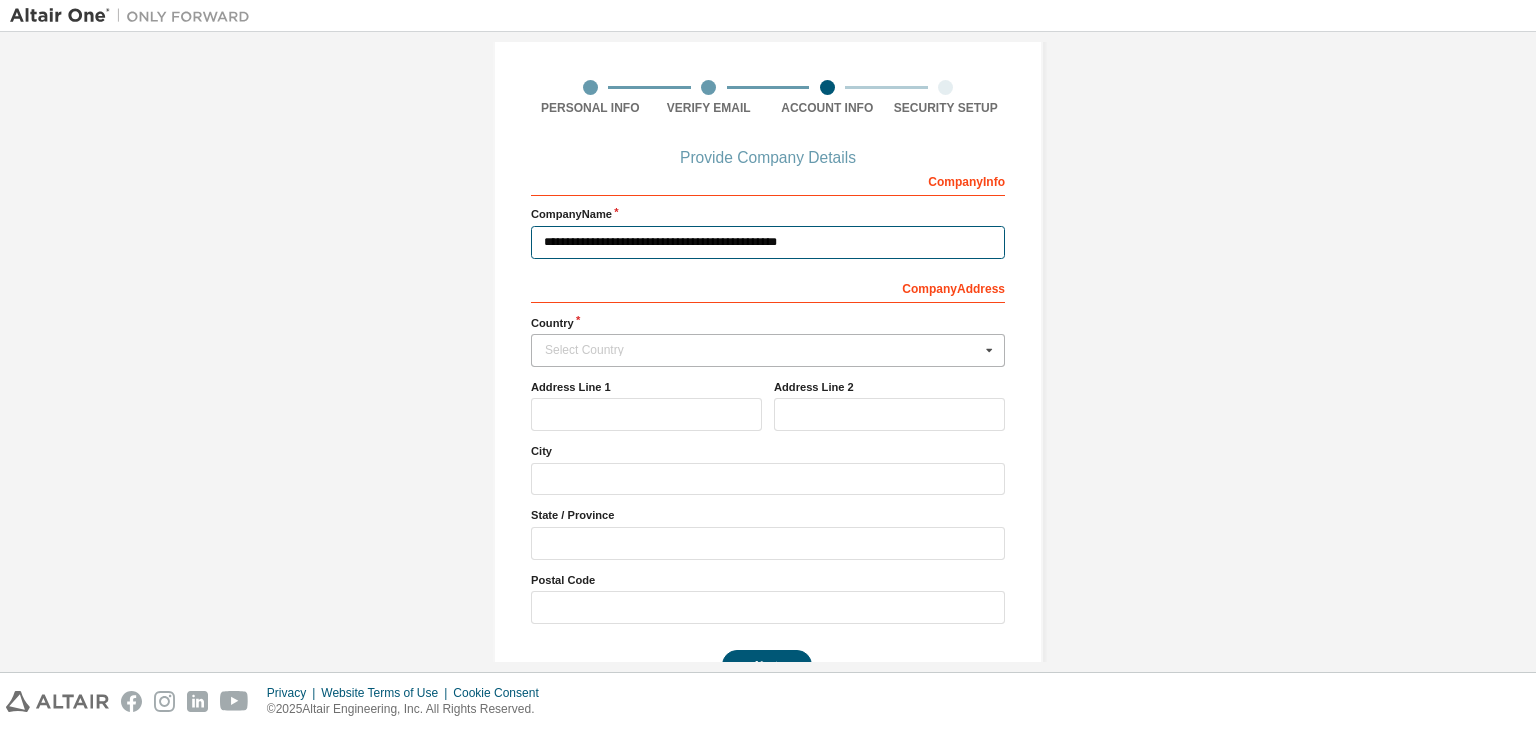 type on "**********" 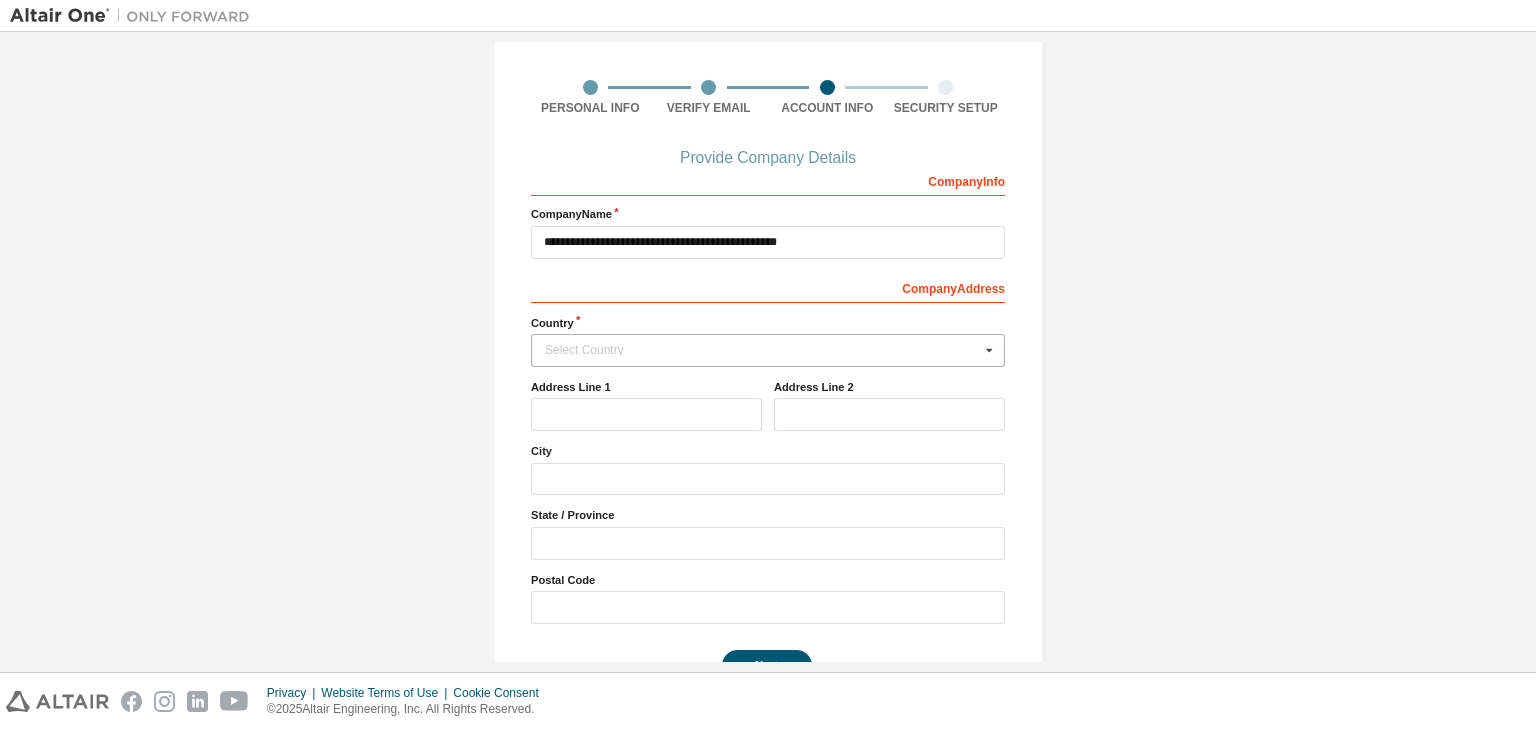 click on "Select Country" at bounding box center [762, 350] 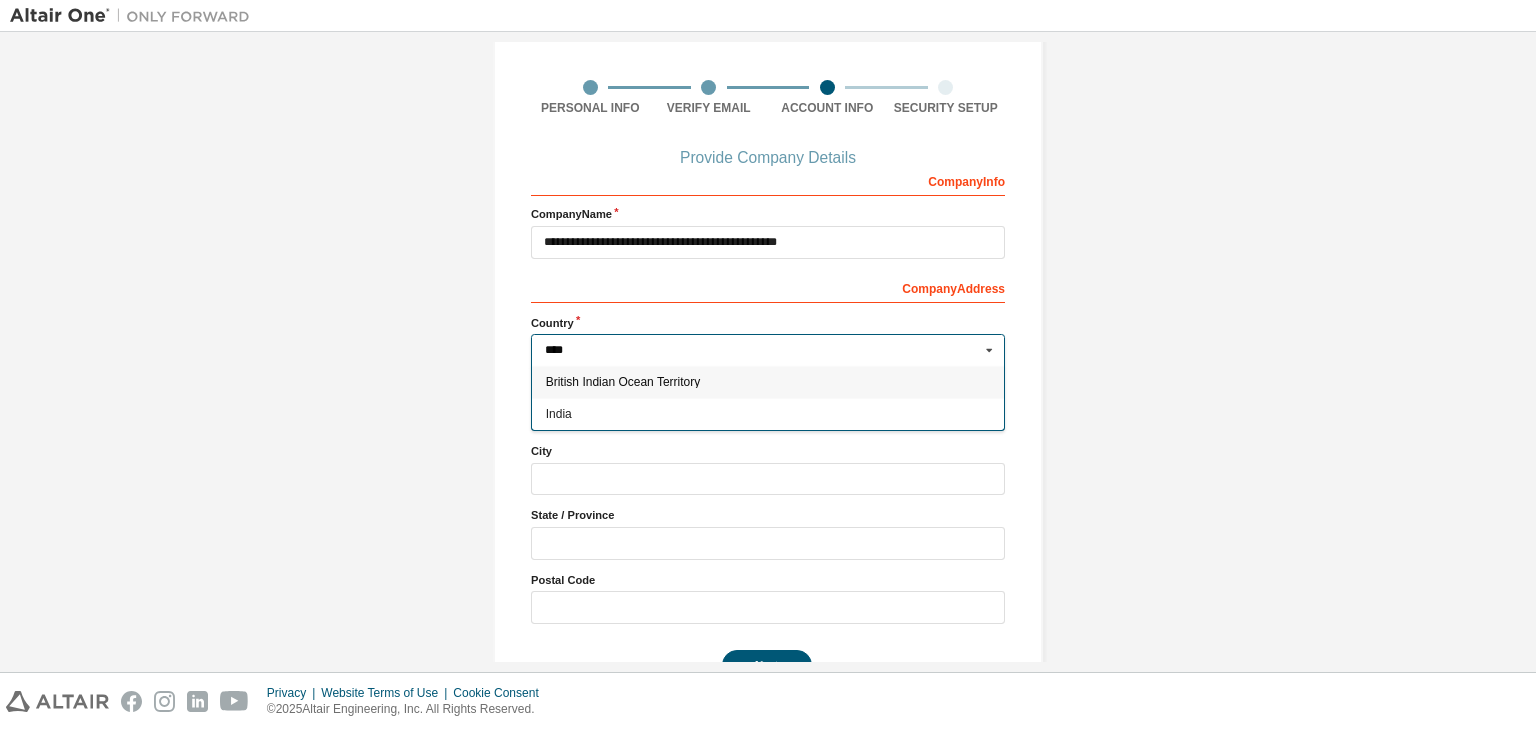 type on "*****" 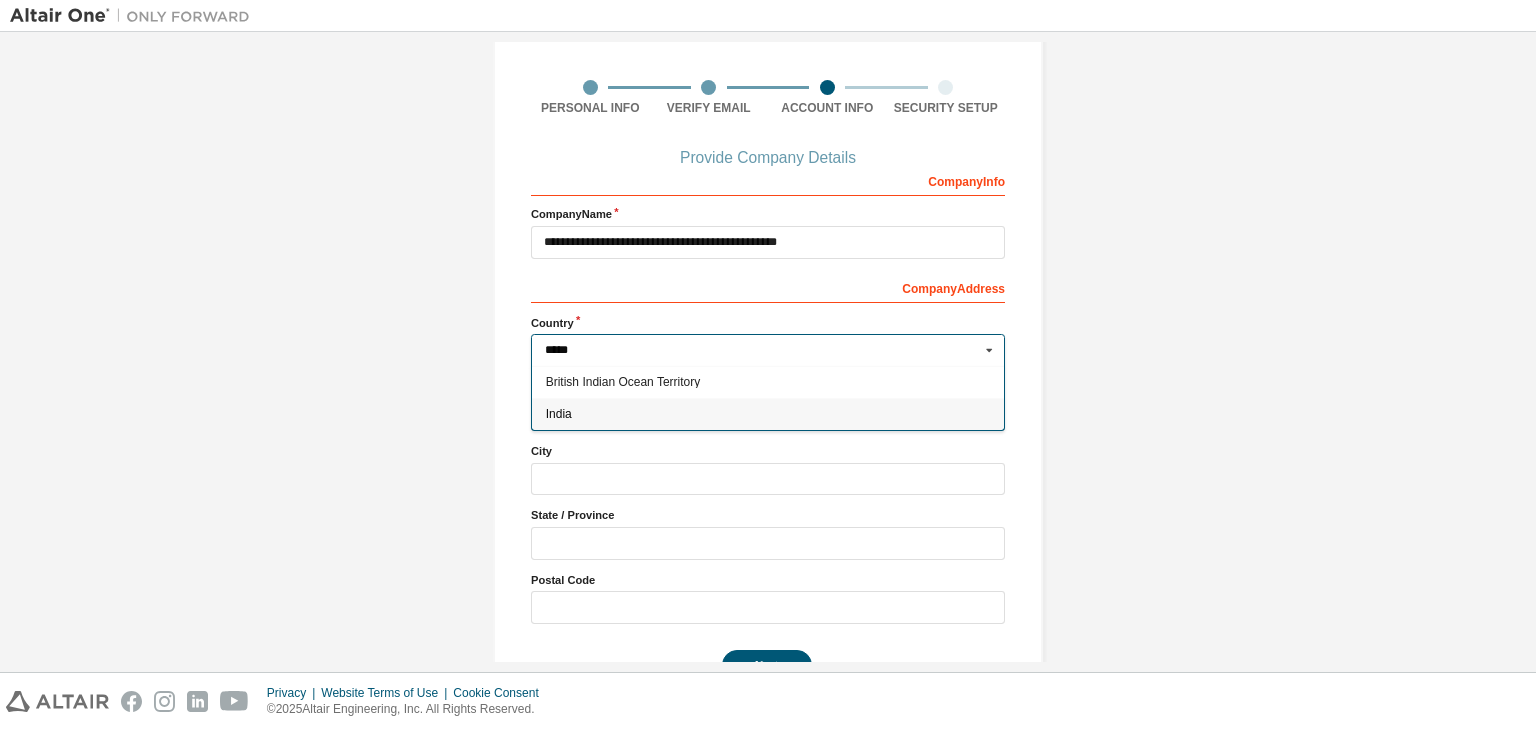 type on "***" 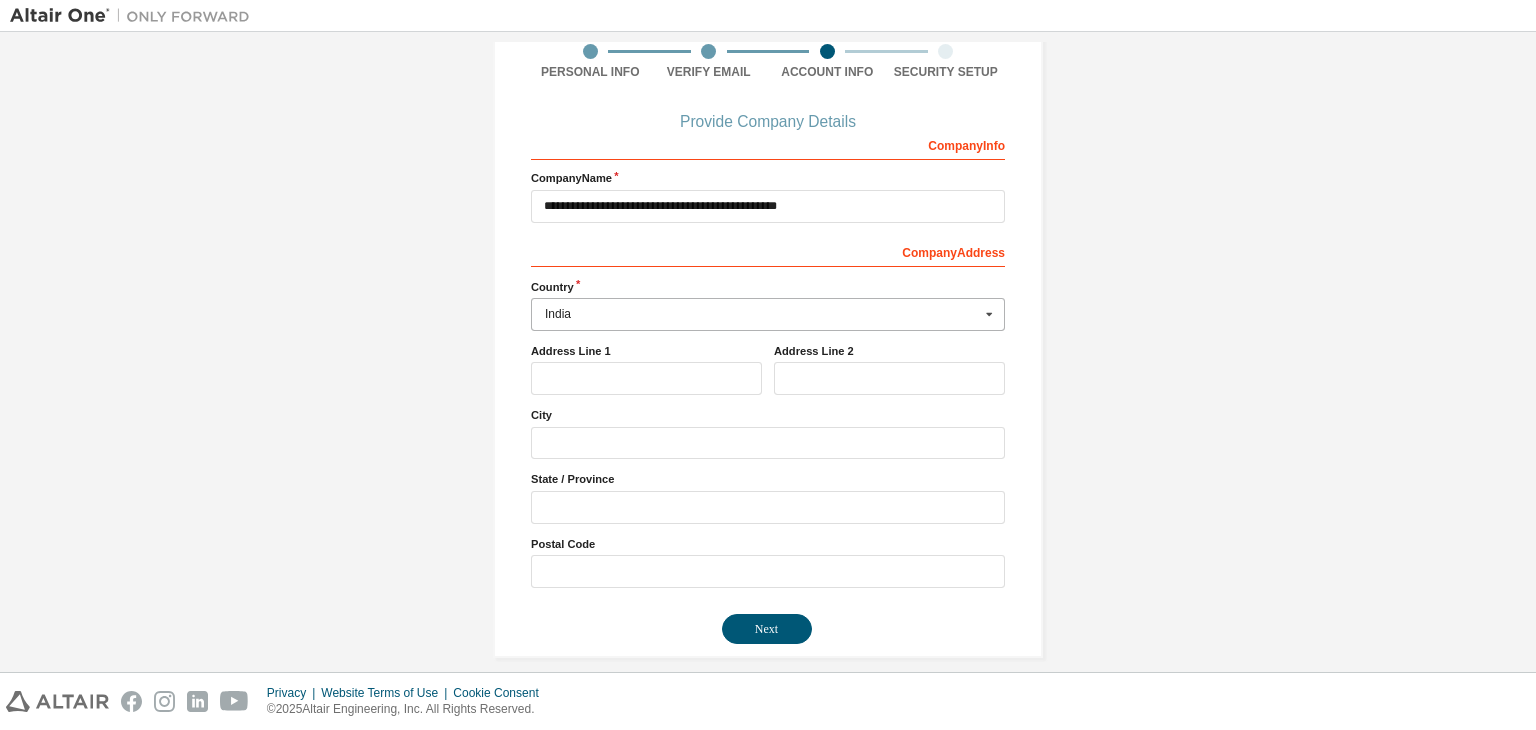 scroll, scrollTop: 180, scrollLeft: 0, axis: vertical 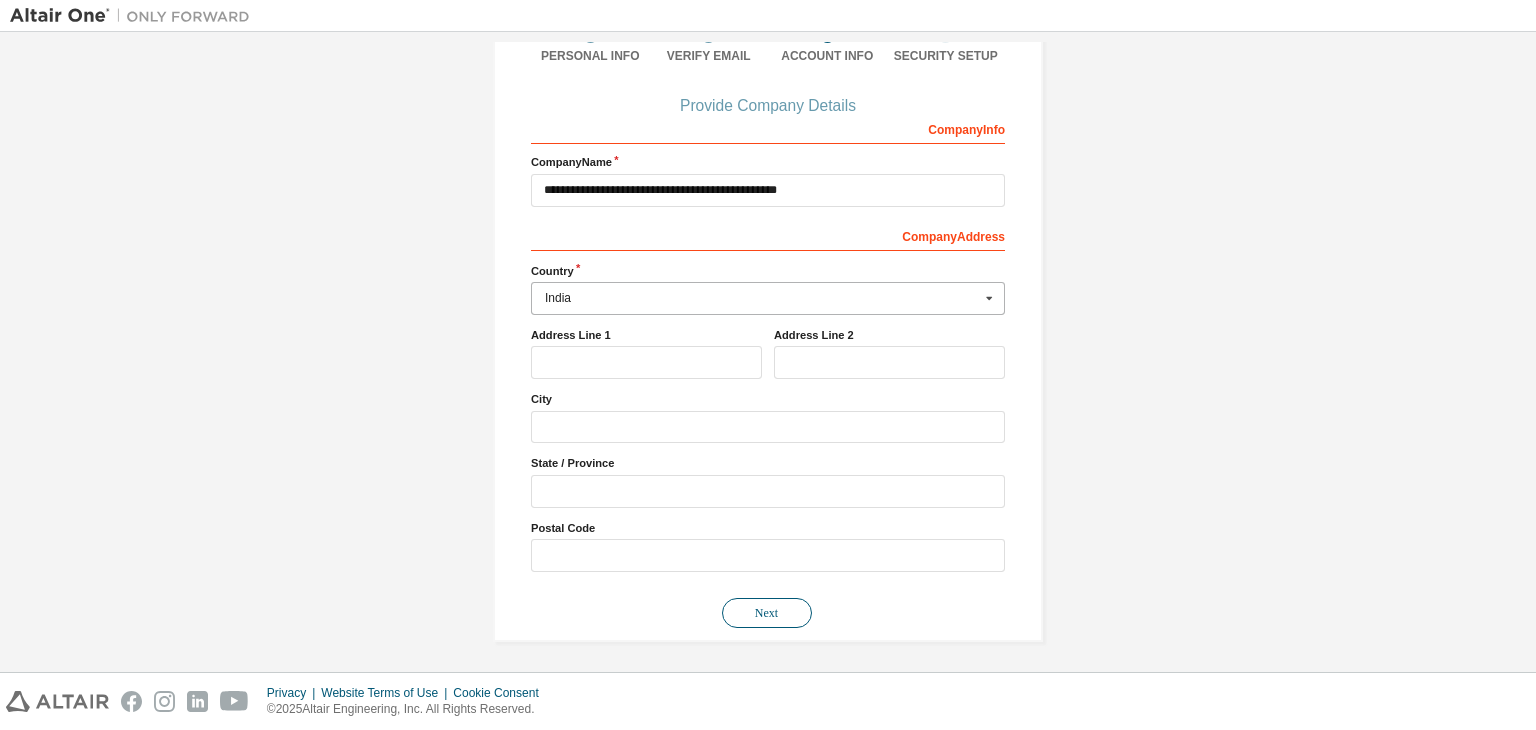 click on "Next" at bounding box center [767, 613] 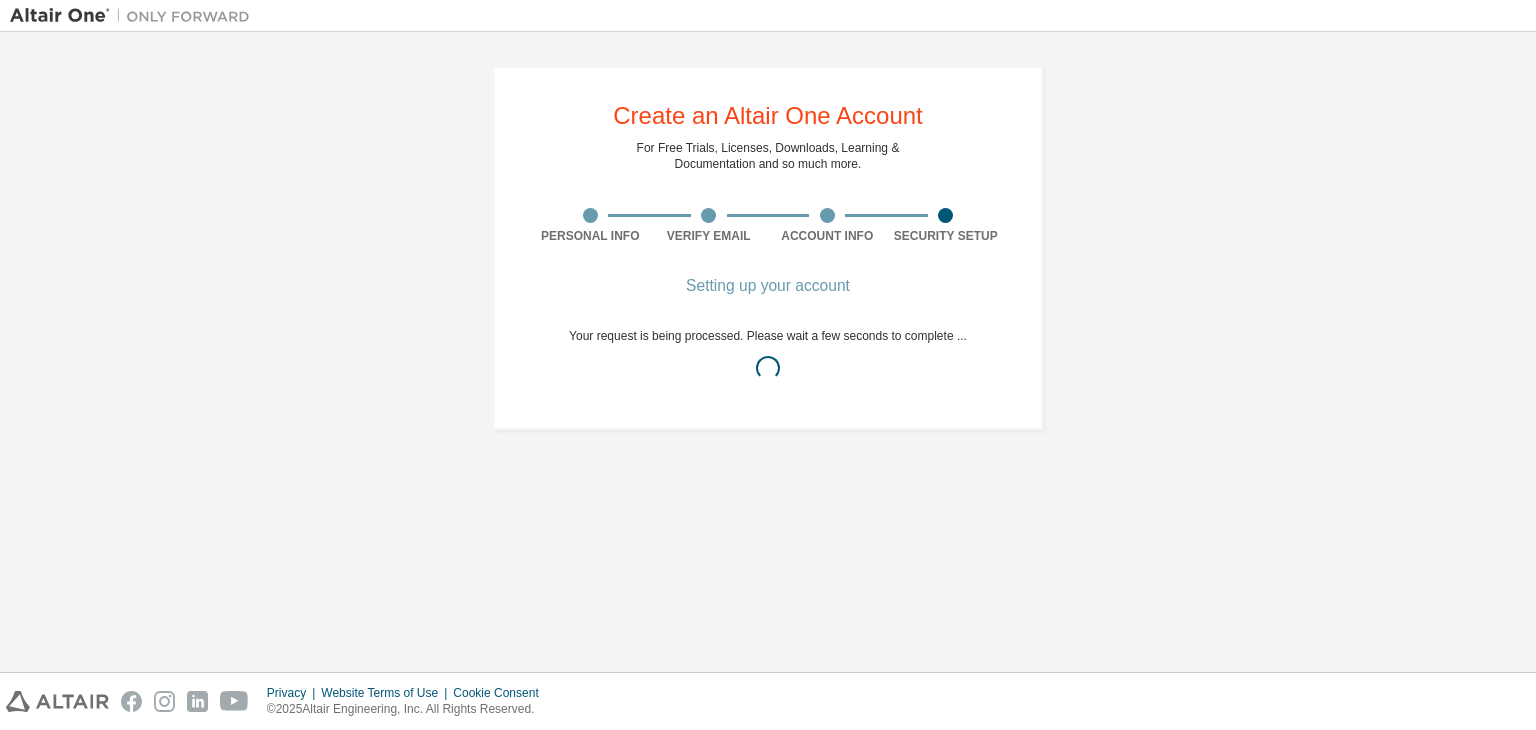 scroll, scrollTop: 0, scrollLeft: 0, axis: both 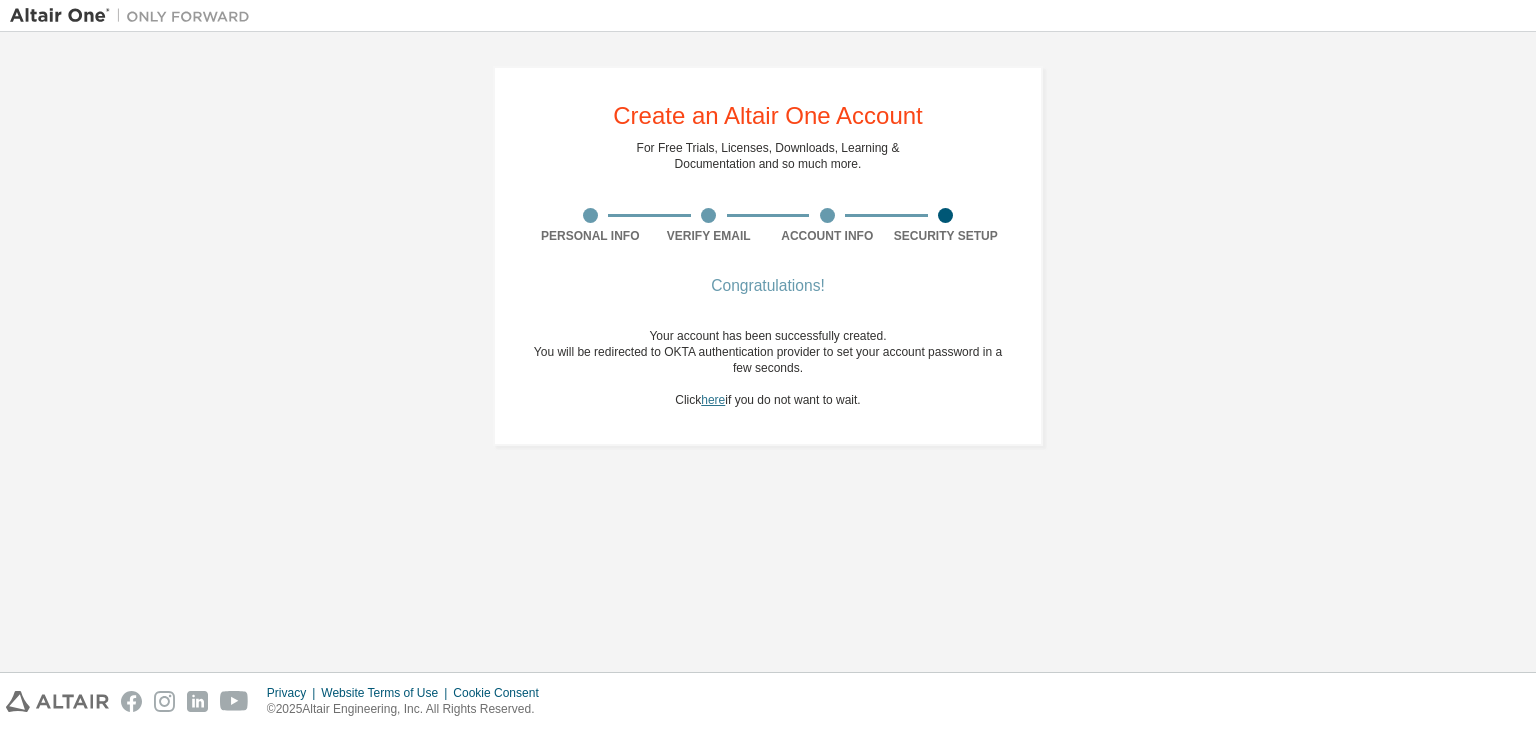 click on "here" at bounding box center (713, 400) 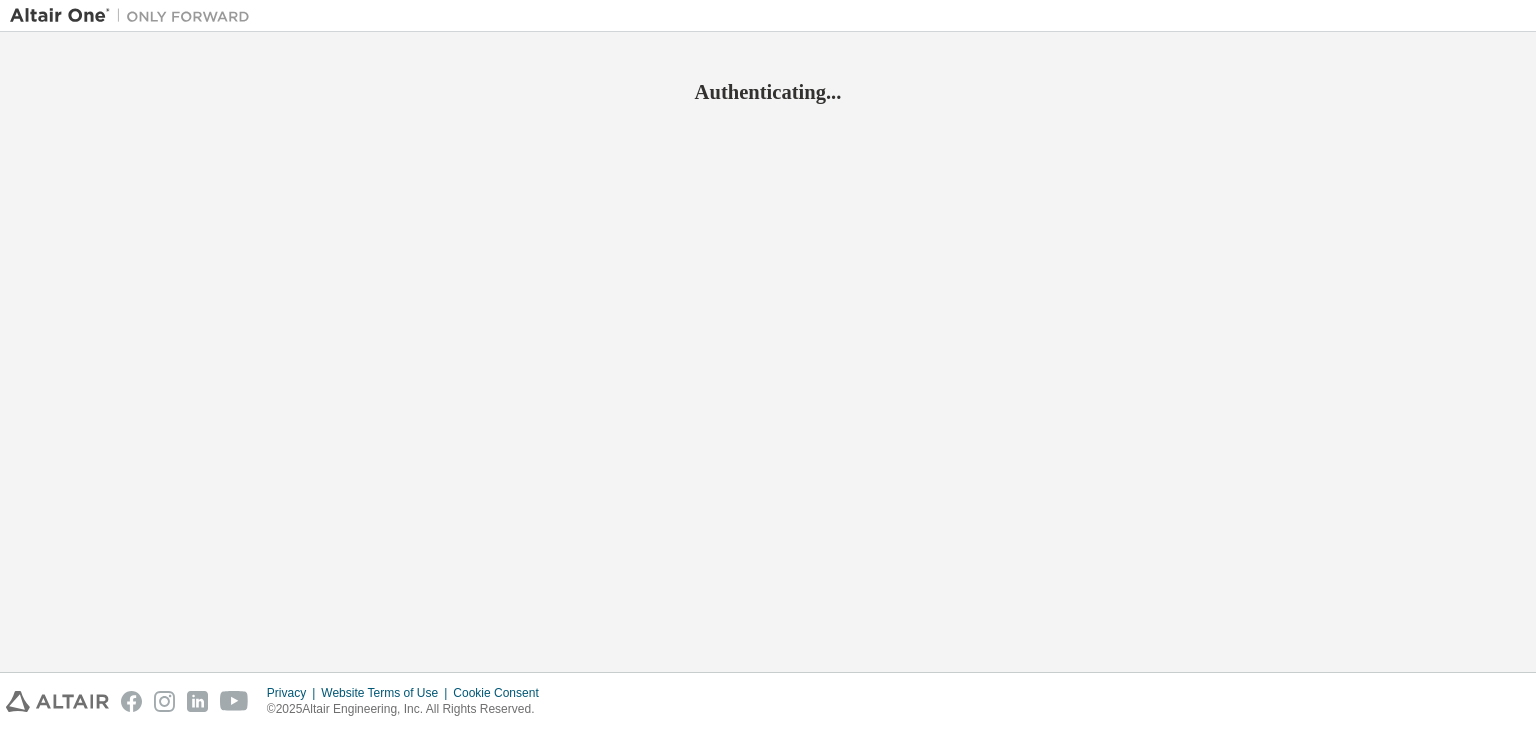 scroll, scrollTop: 0, scrollLeft: 0, axis: both 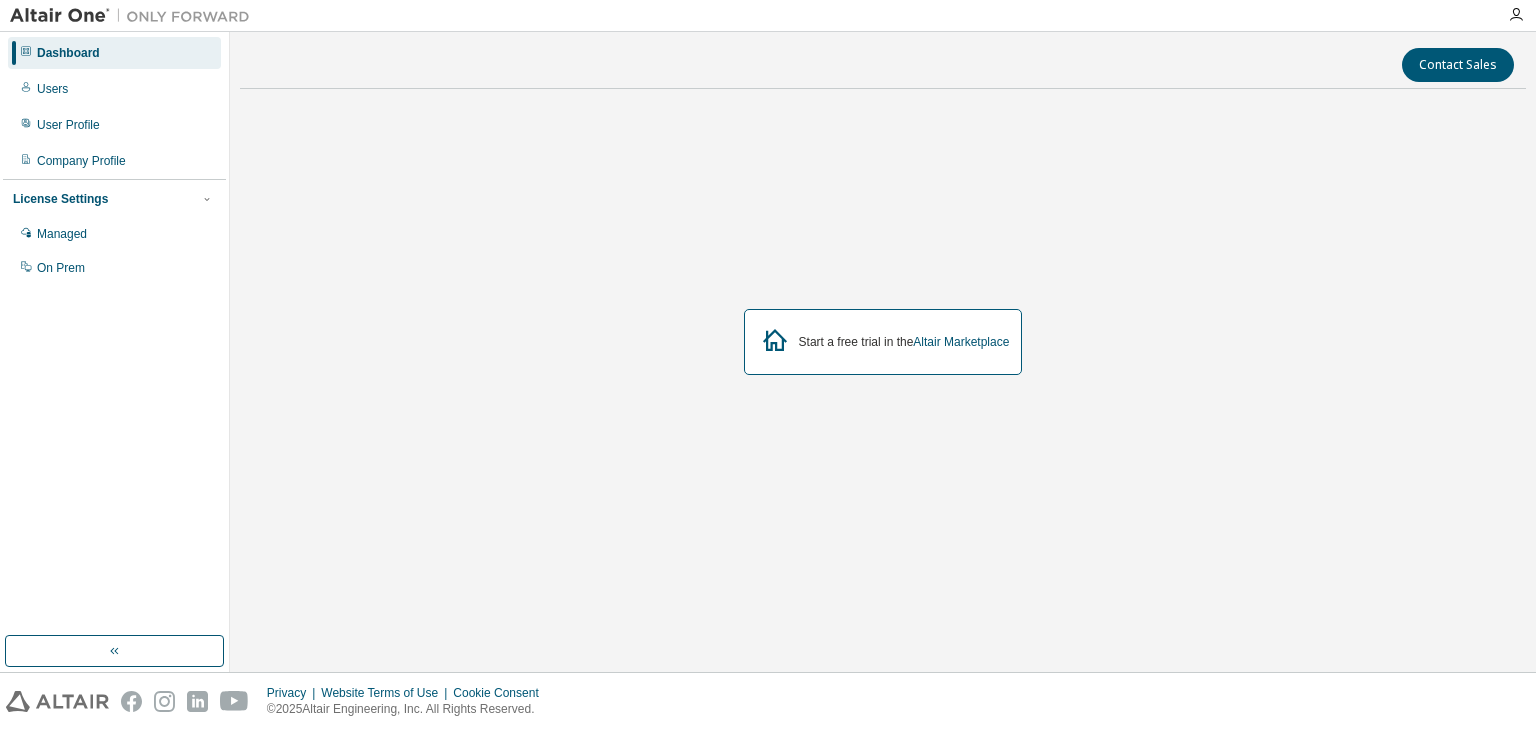 click 